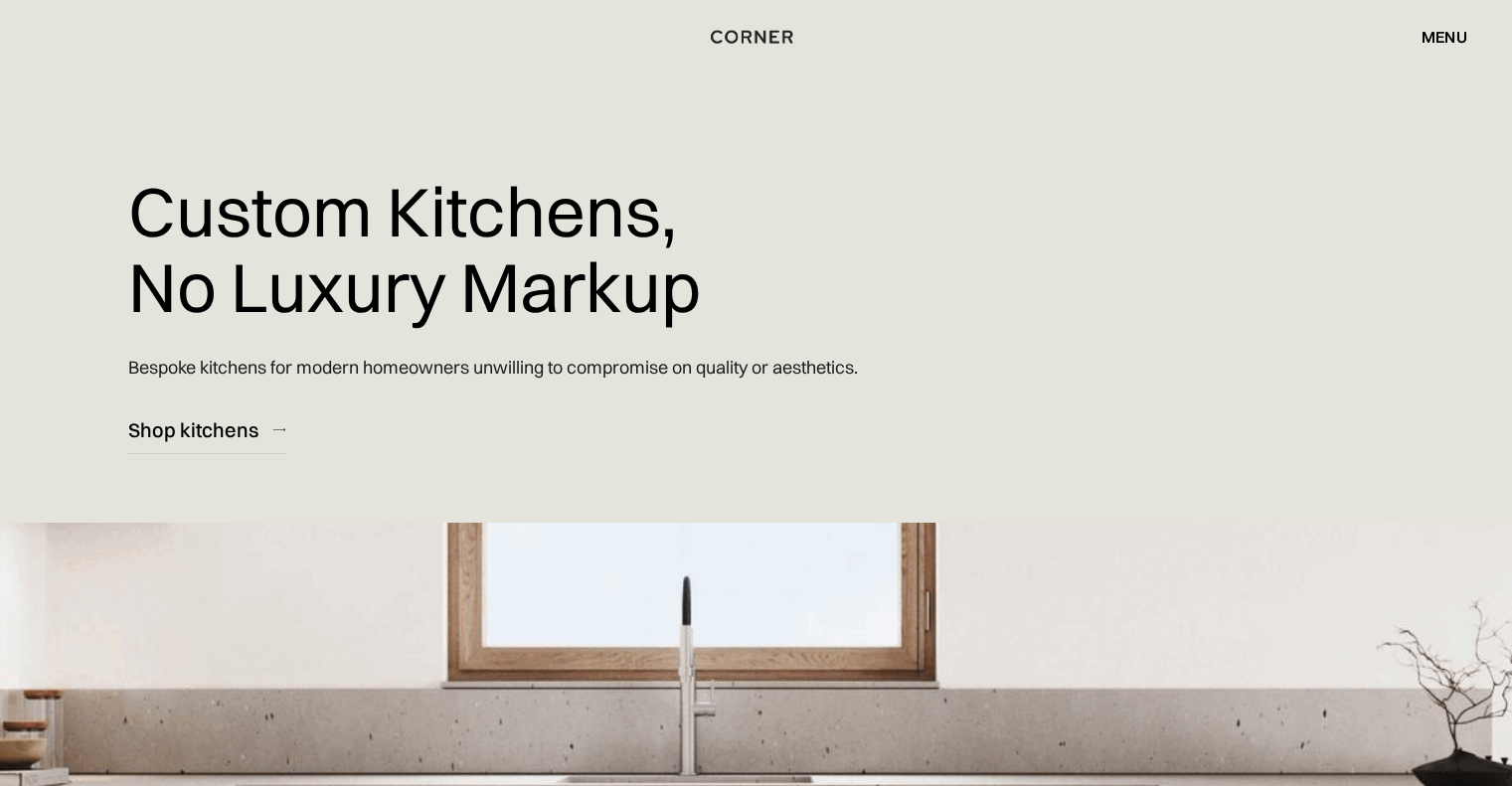 scroll, scrollTop: 0, scrollLeft: 0, axis: both 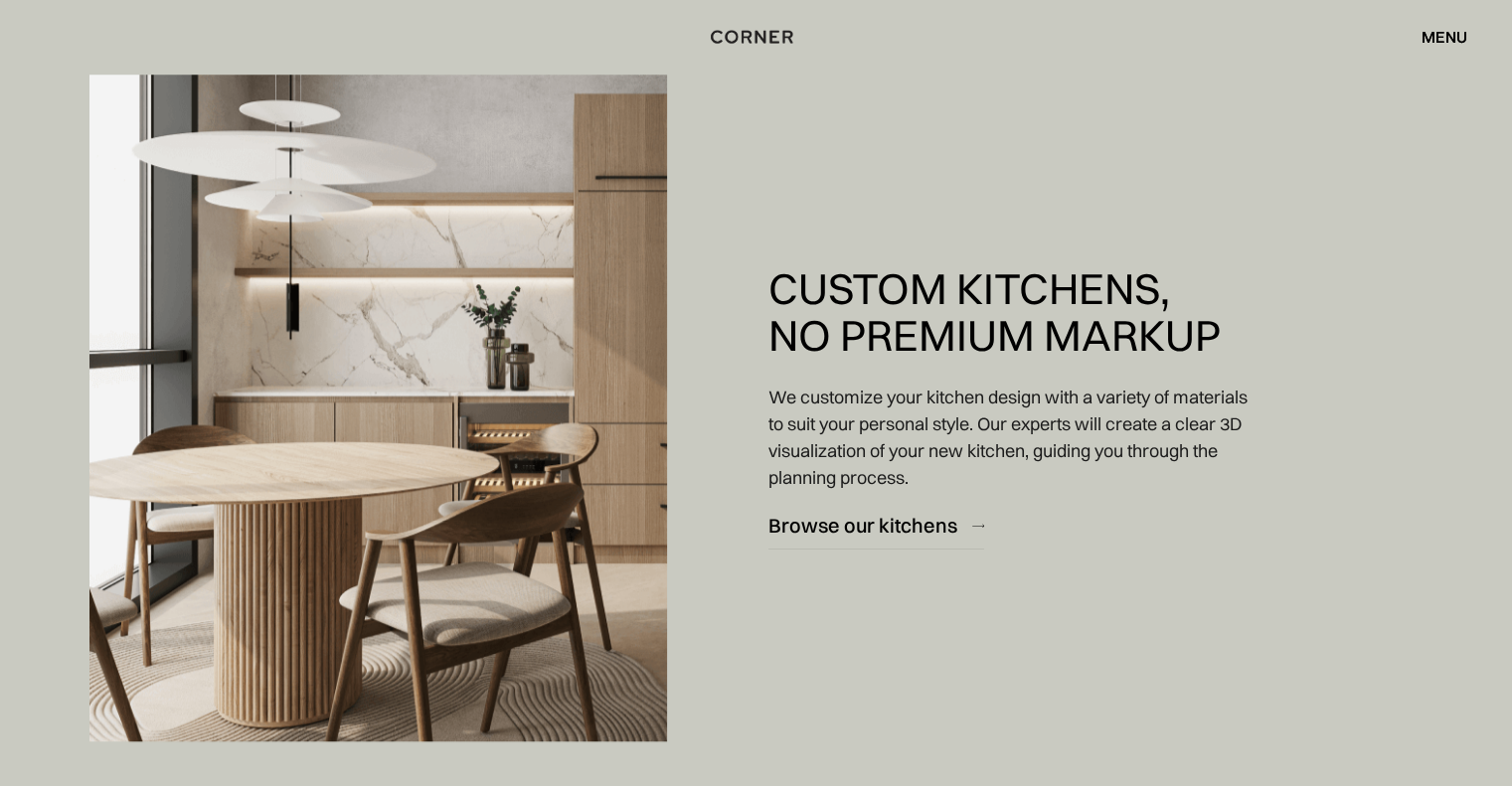 click on "menu" at bounding box center [1444, 37] 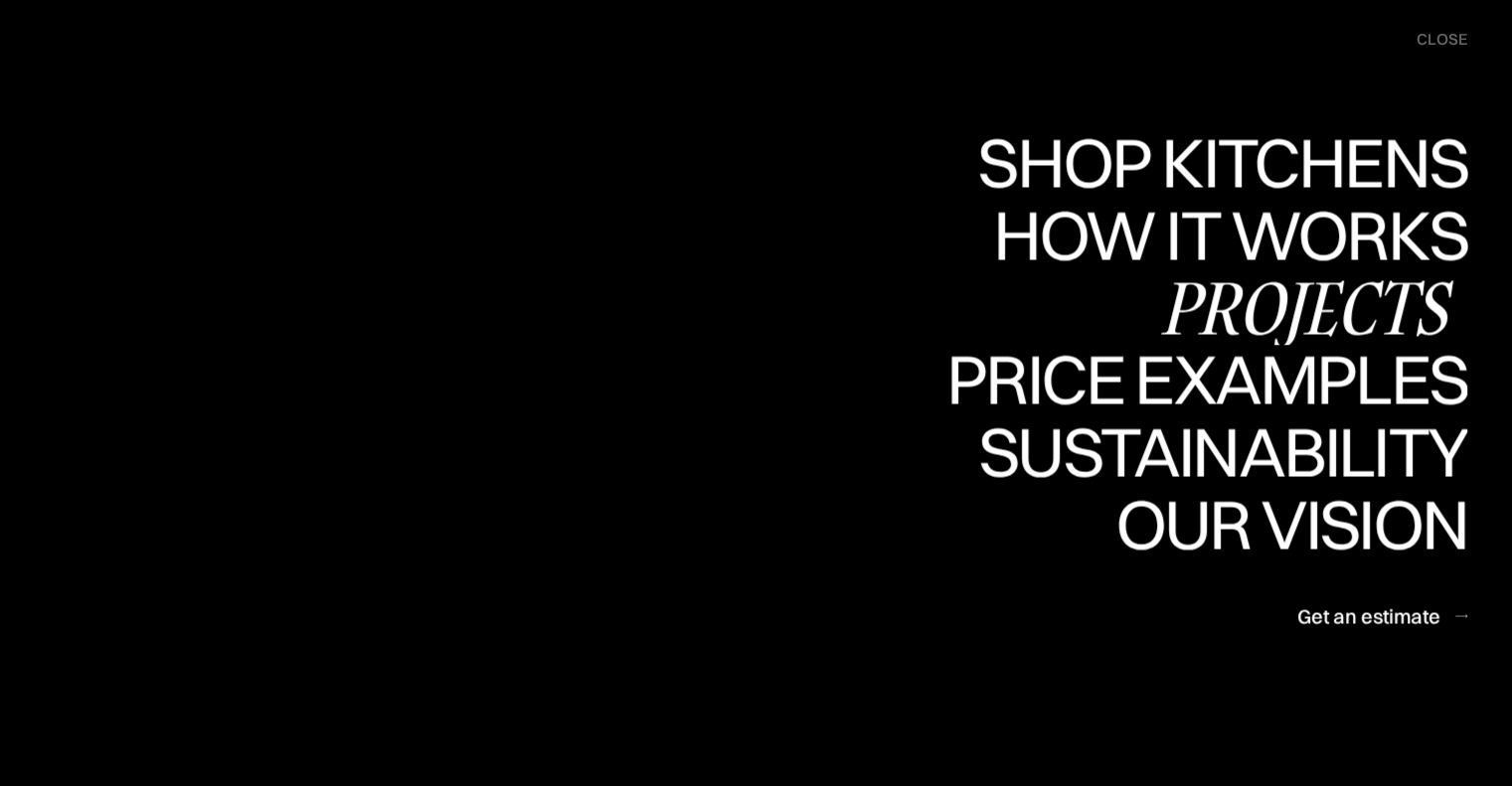 click on "Projects" at bounding box center (0, 0) 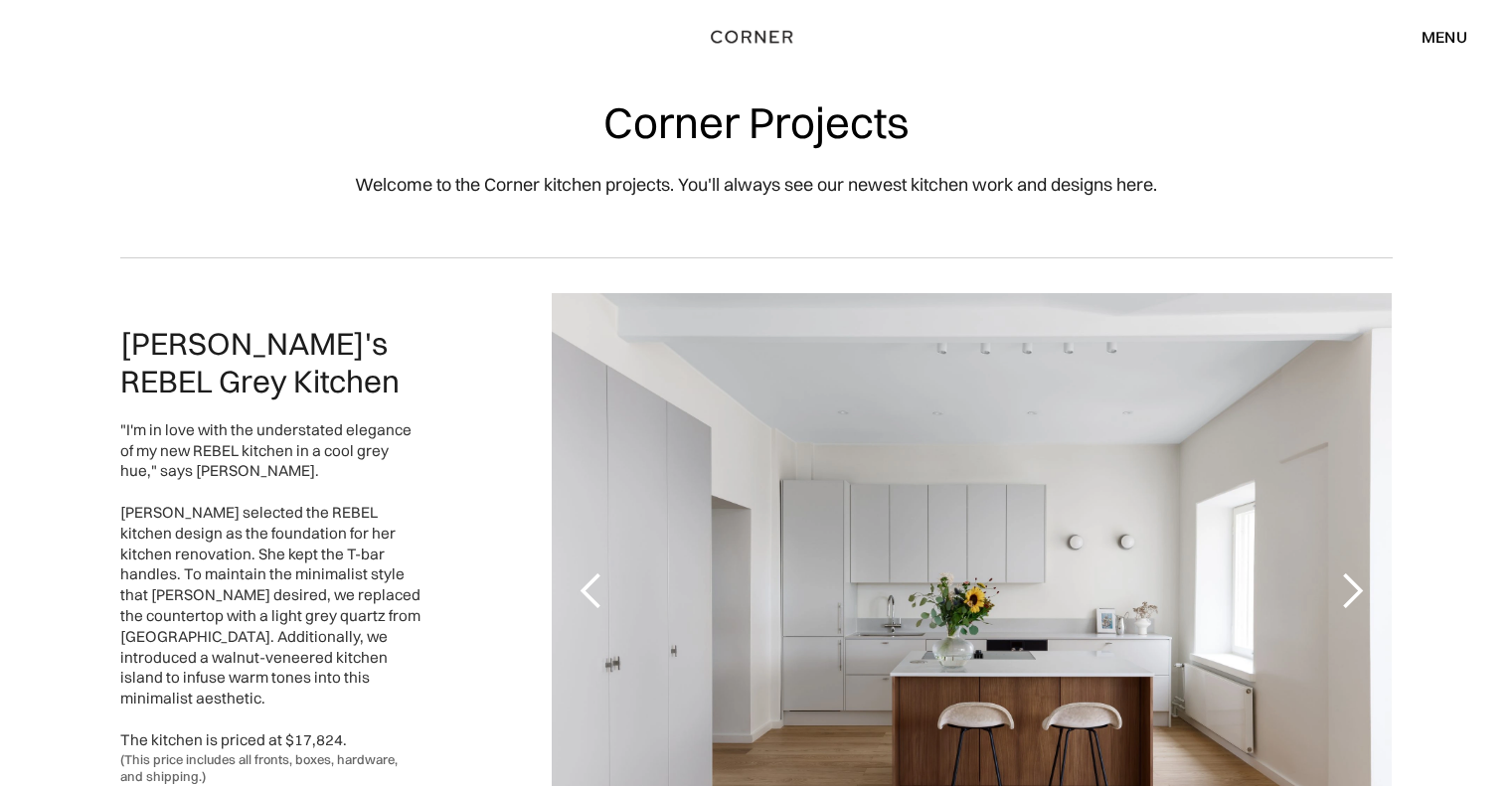 scroll, scrollTop: 0, scrollLeft: 0, axis: both 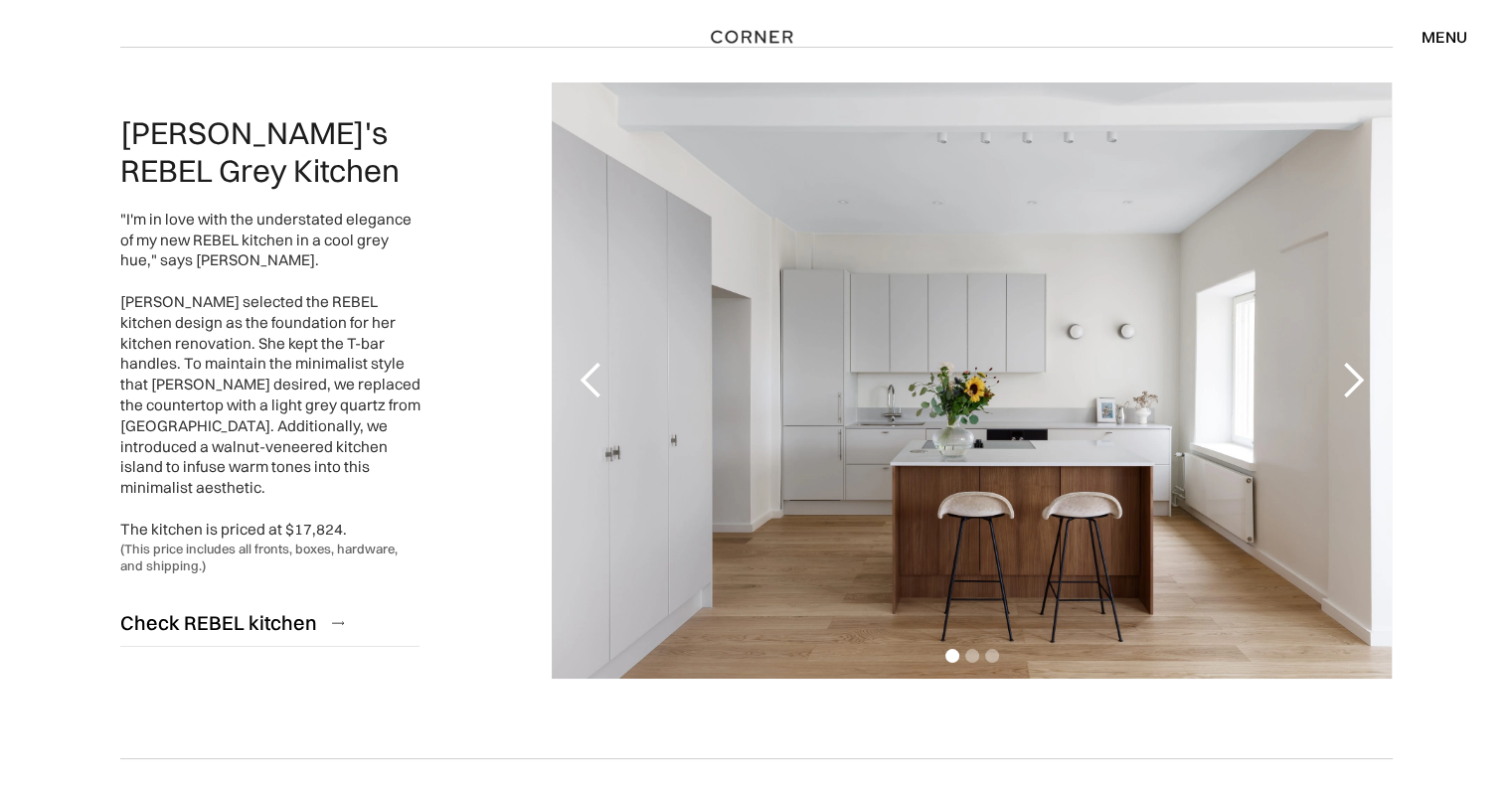 click at bounding box center [1352, 381] 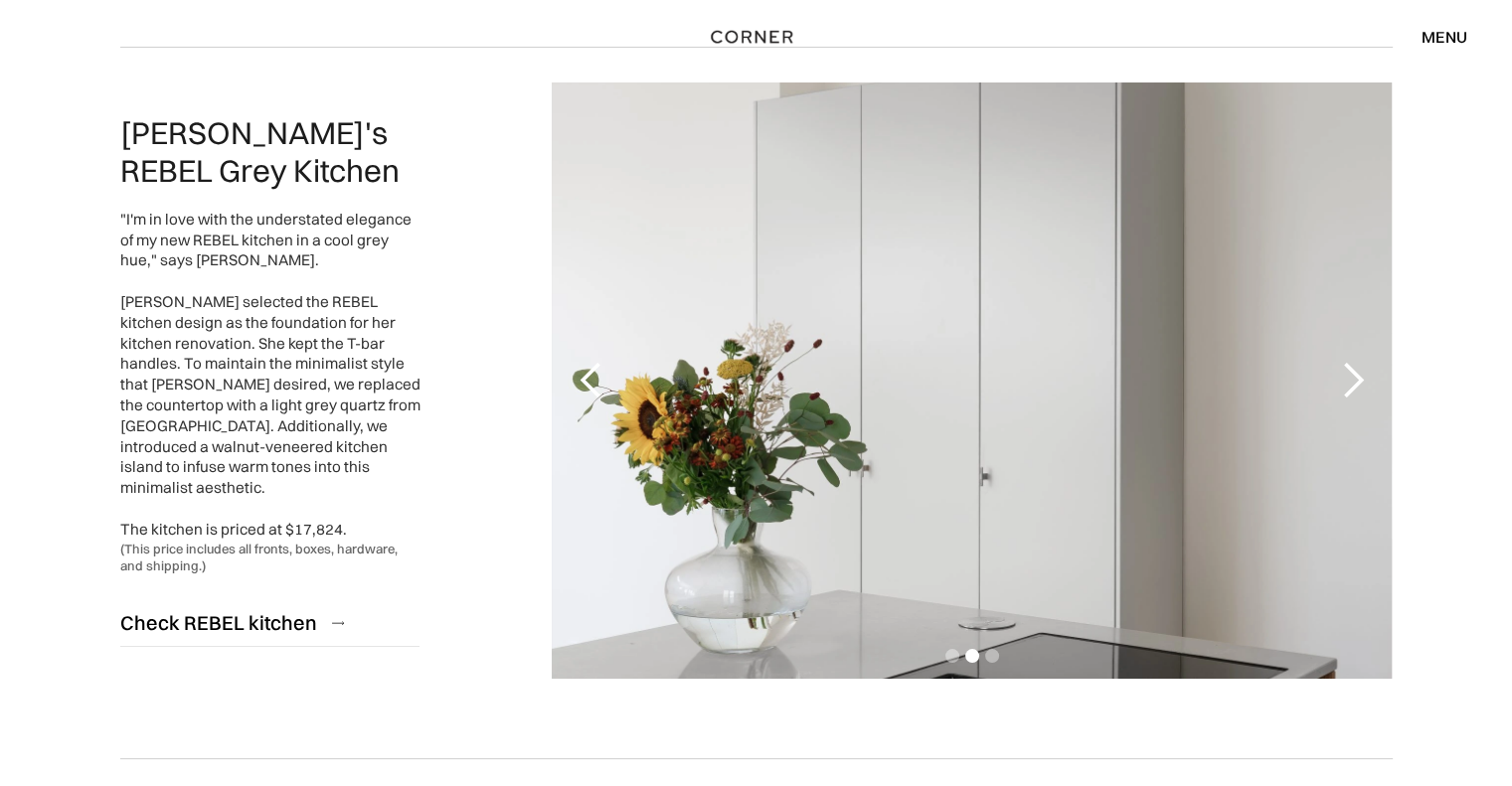 click at bounding box center (1352, 381) 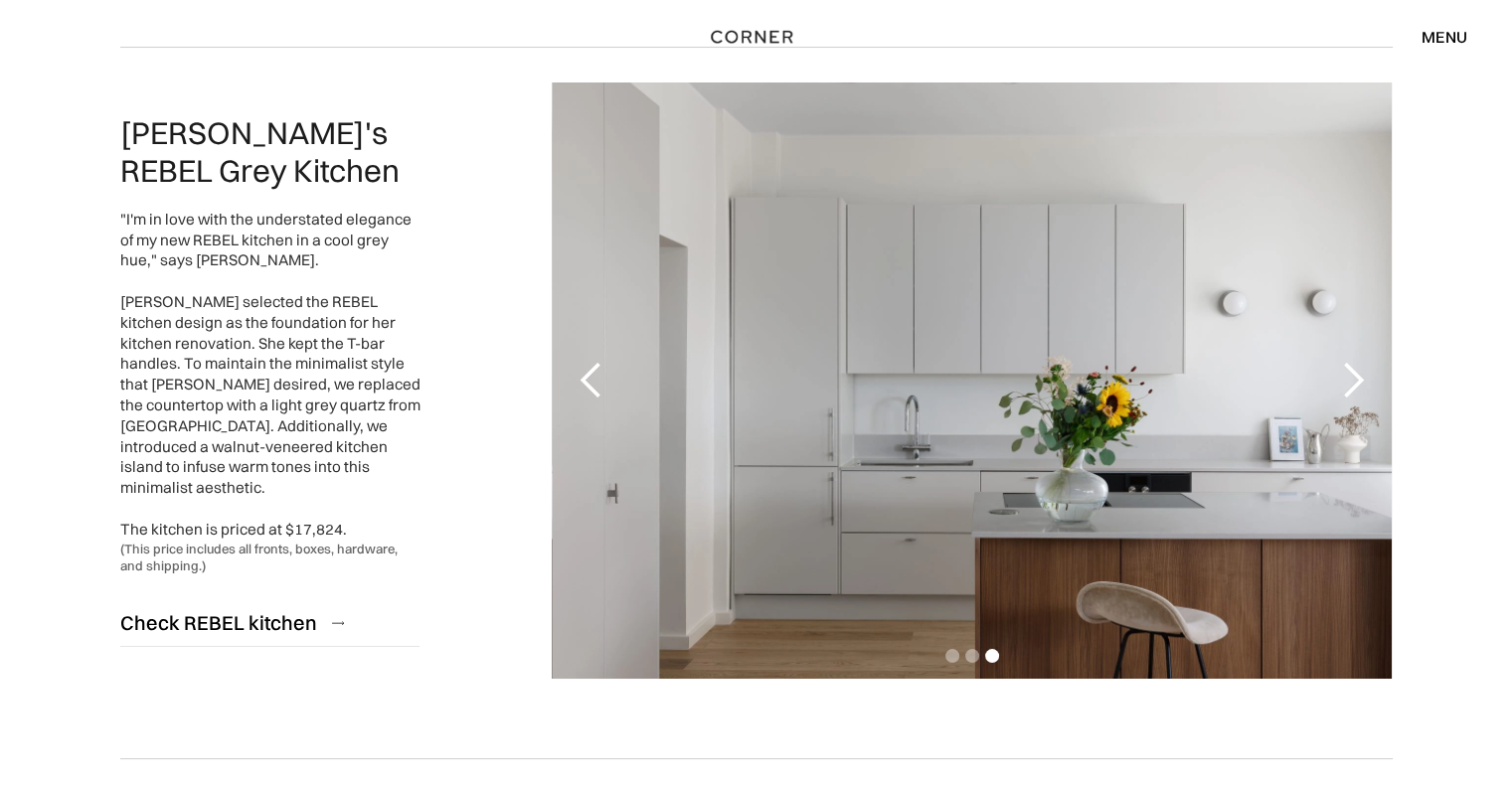 click at bounding box center [1352, 381] 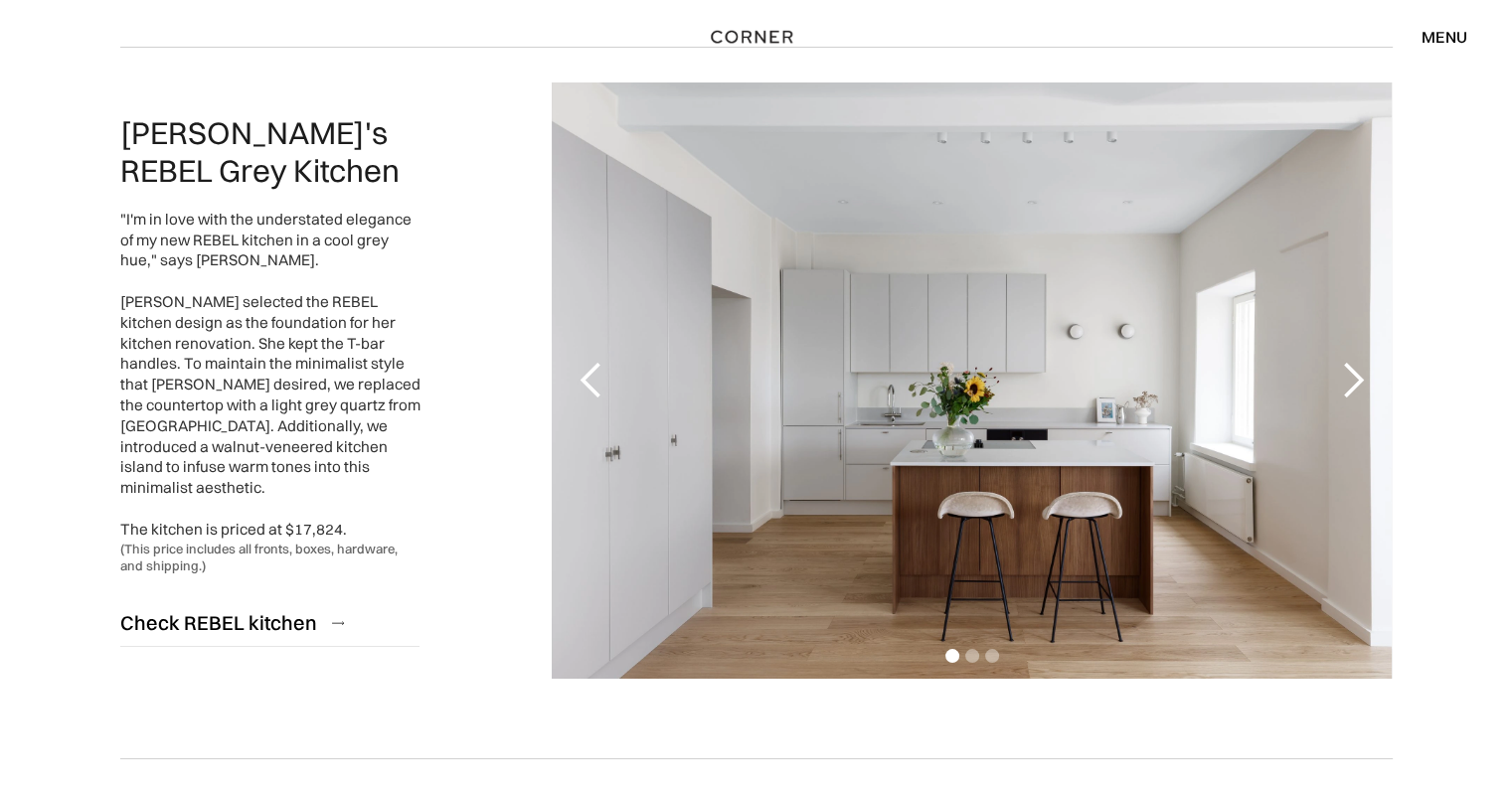 click at bounding box center [1352, 381] 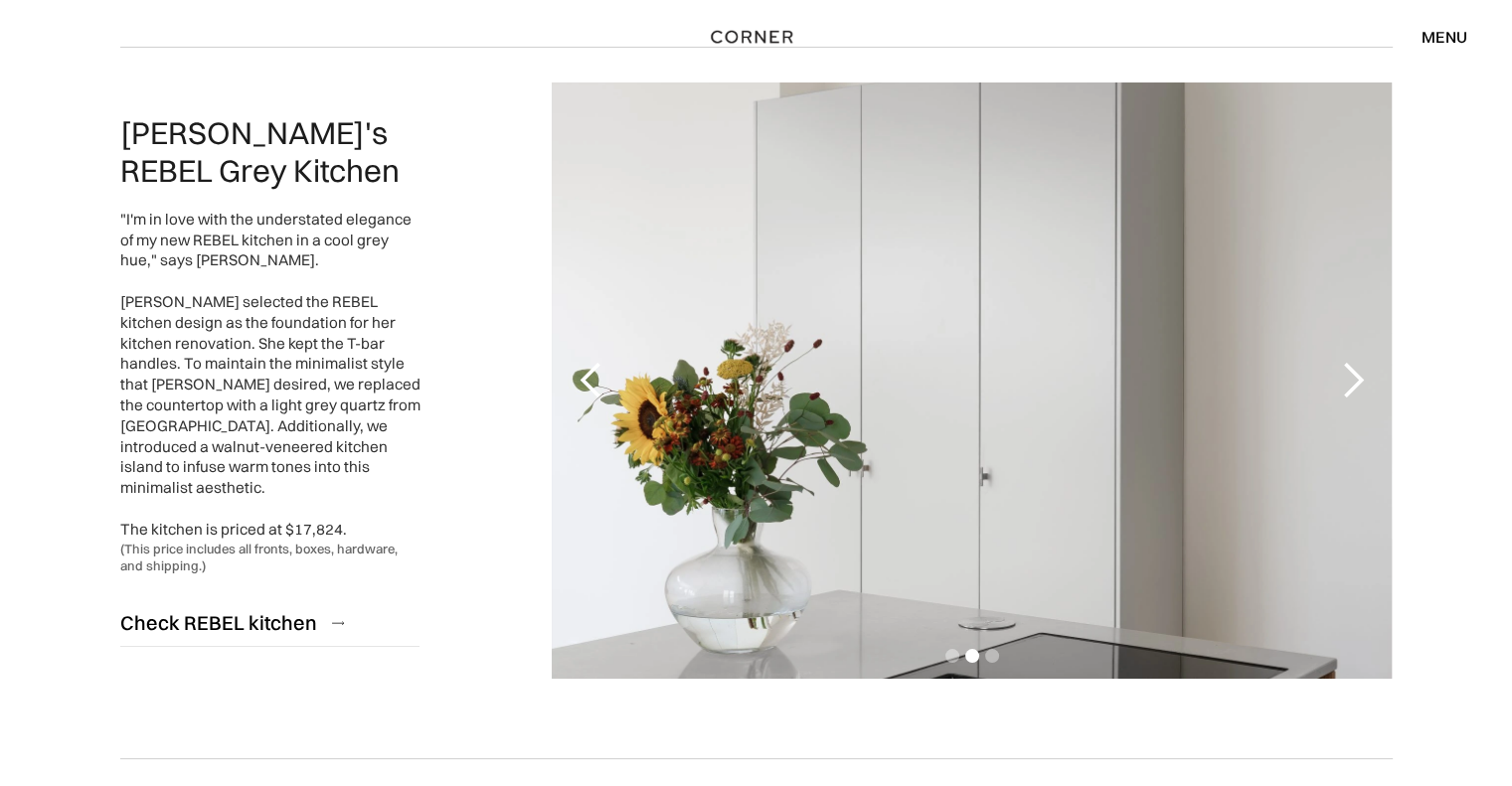 click at bounding box center (1352, 381) 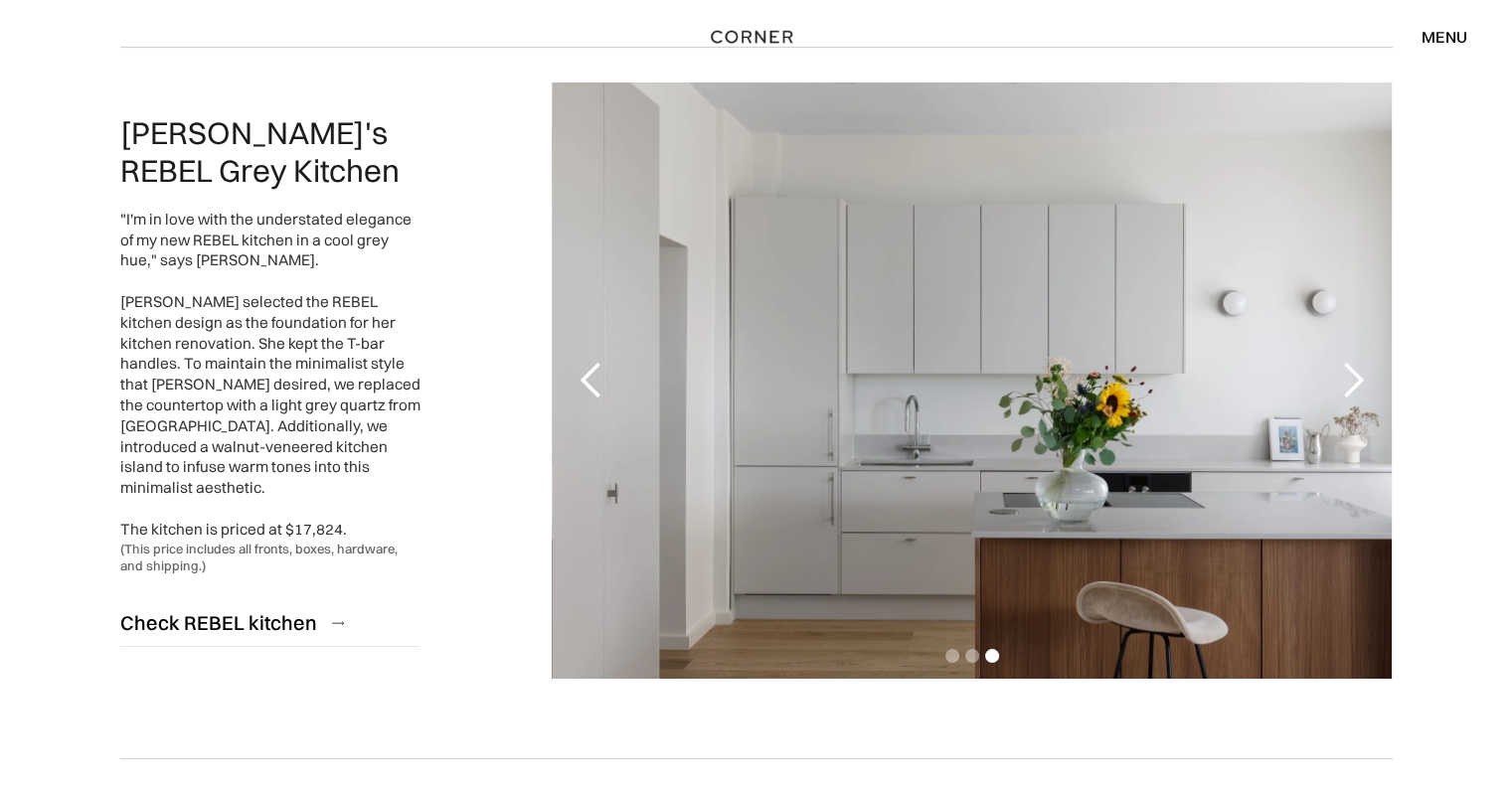 click at bounding box center (1352, 381) 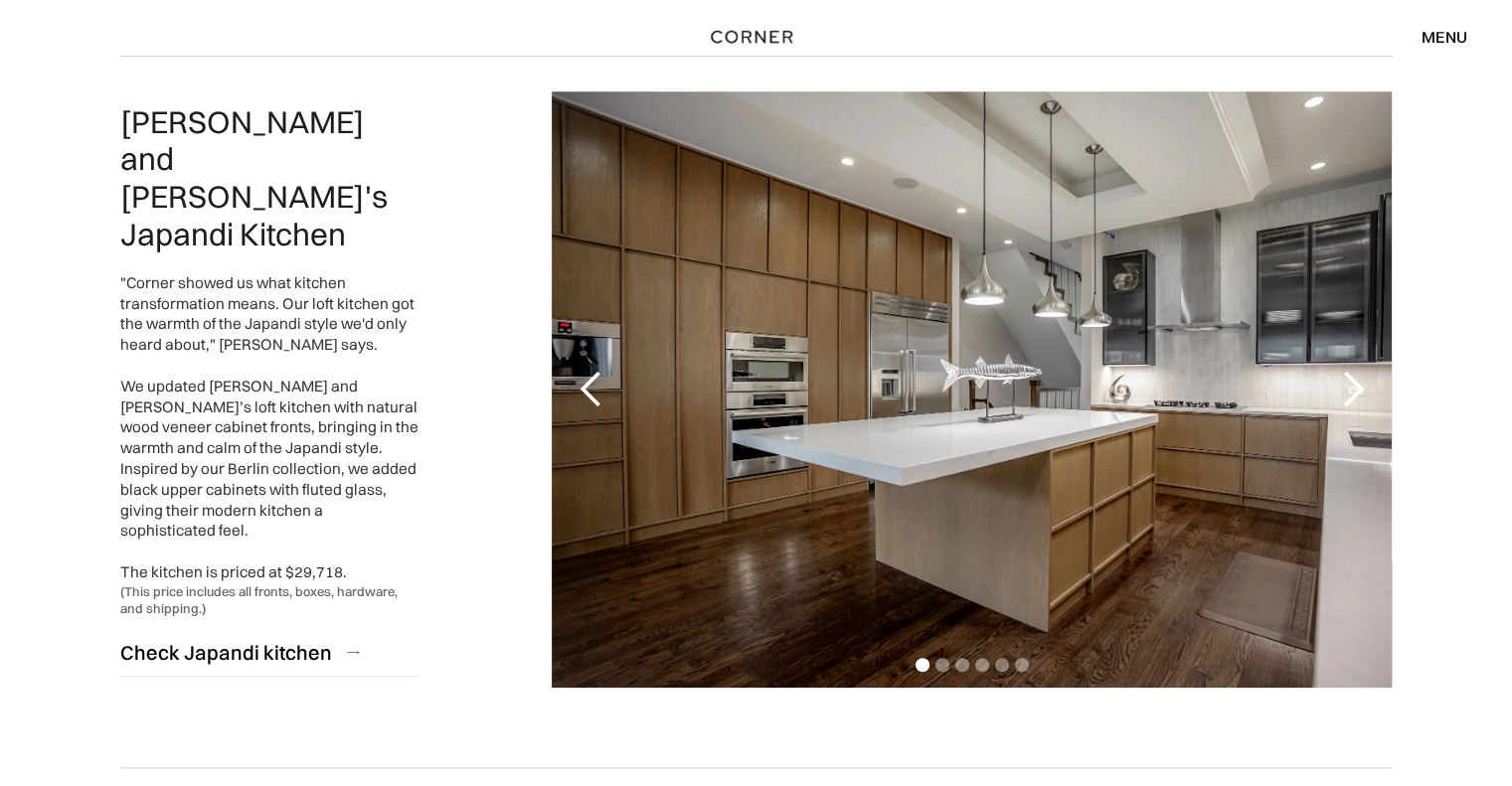 scroll, scrollTop: 914, scrollLeft: 0, axis: vertical 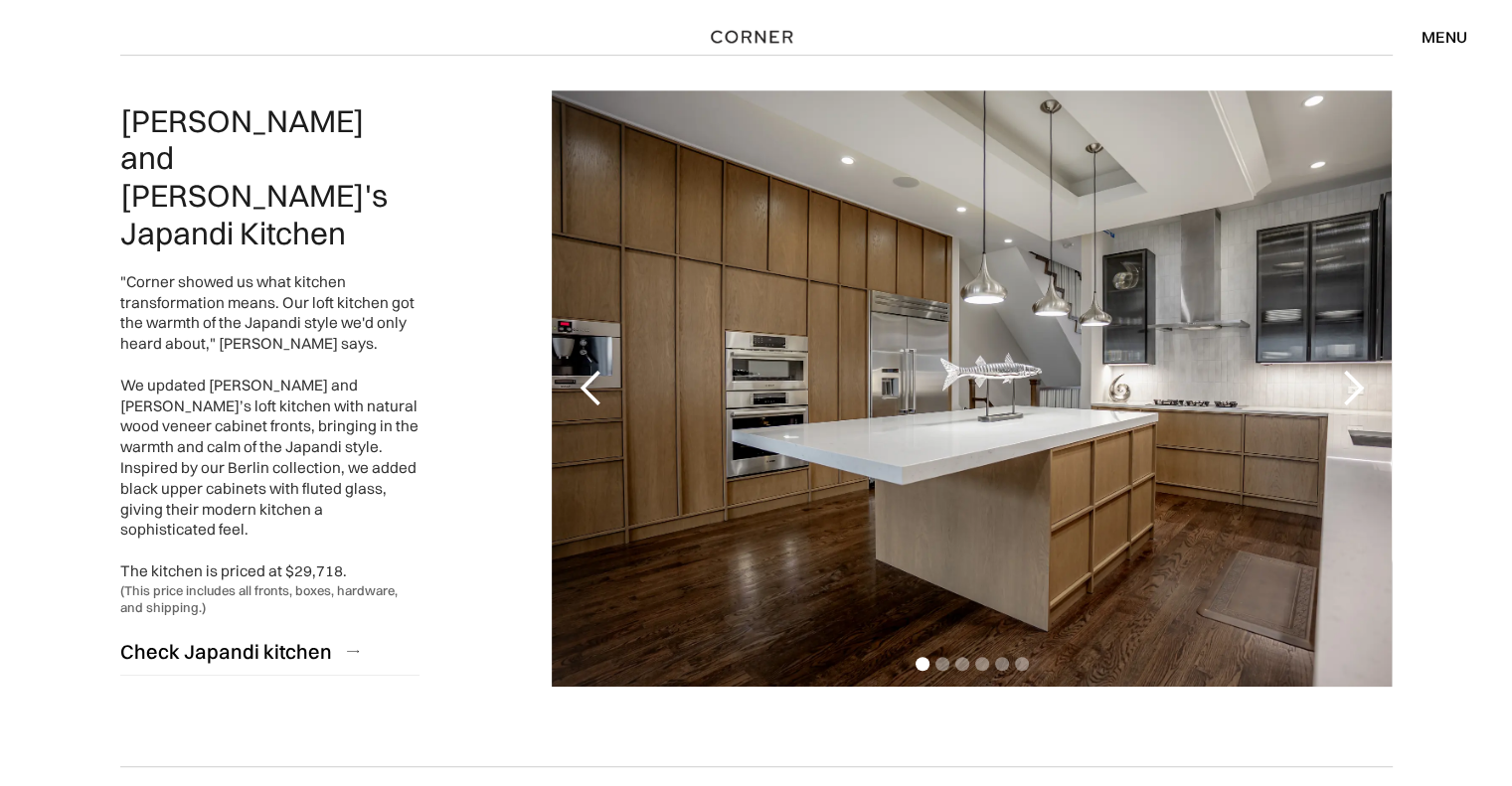 click at bounding box center [1352, 389] 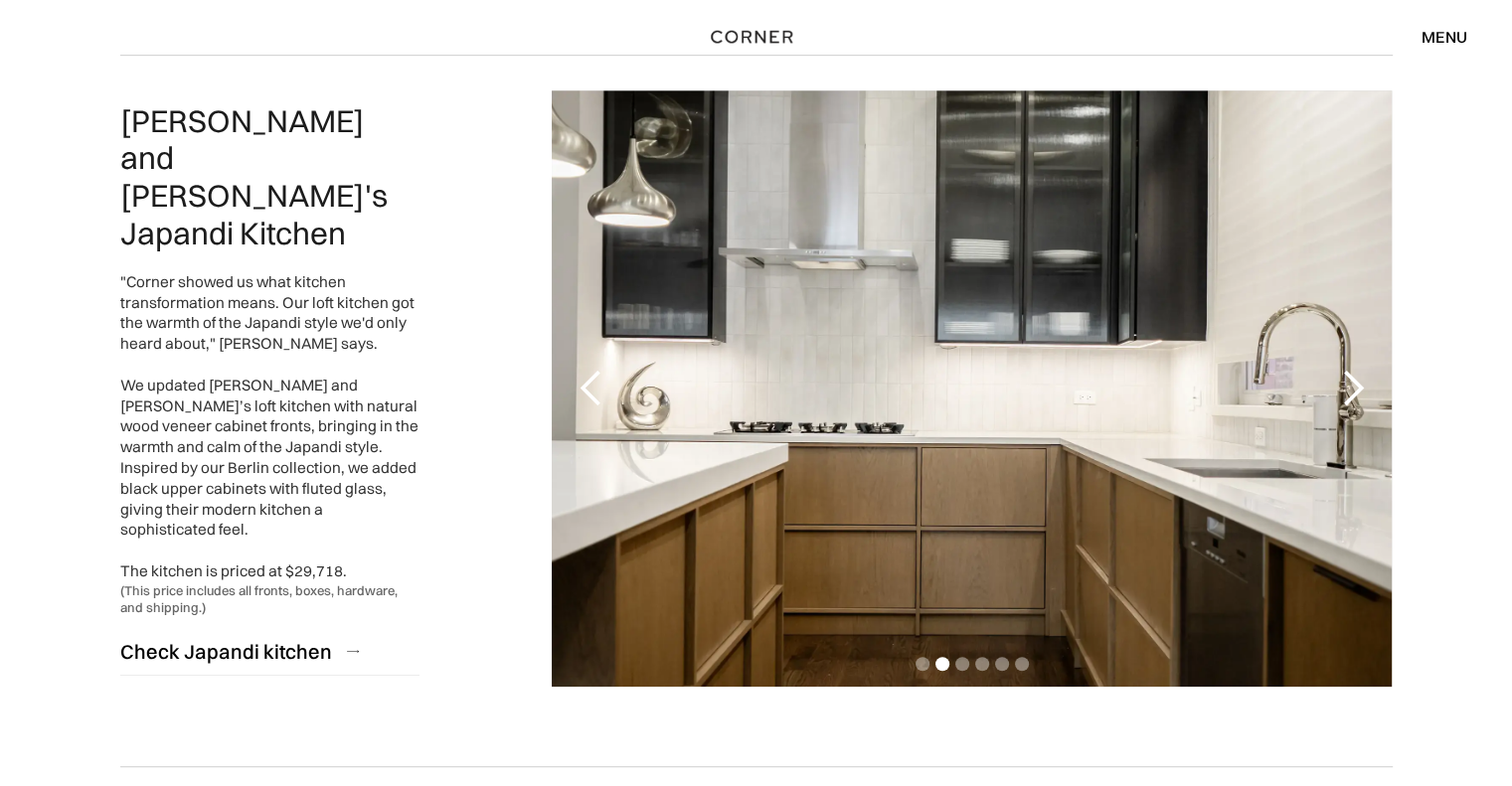 click at bounding box center (1352, 389) 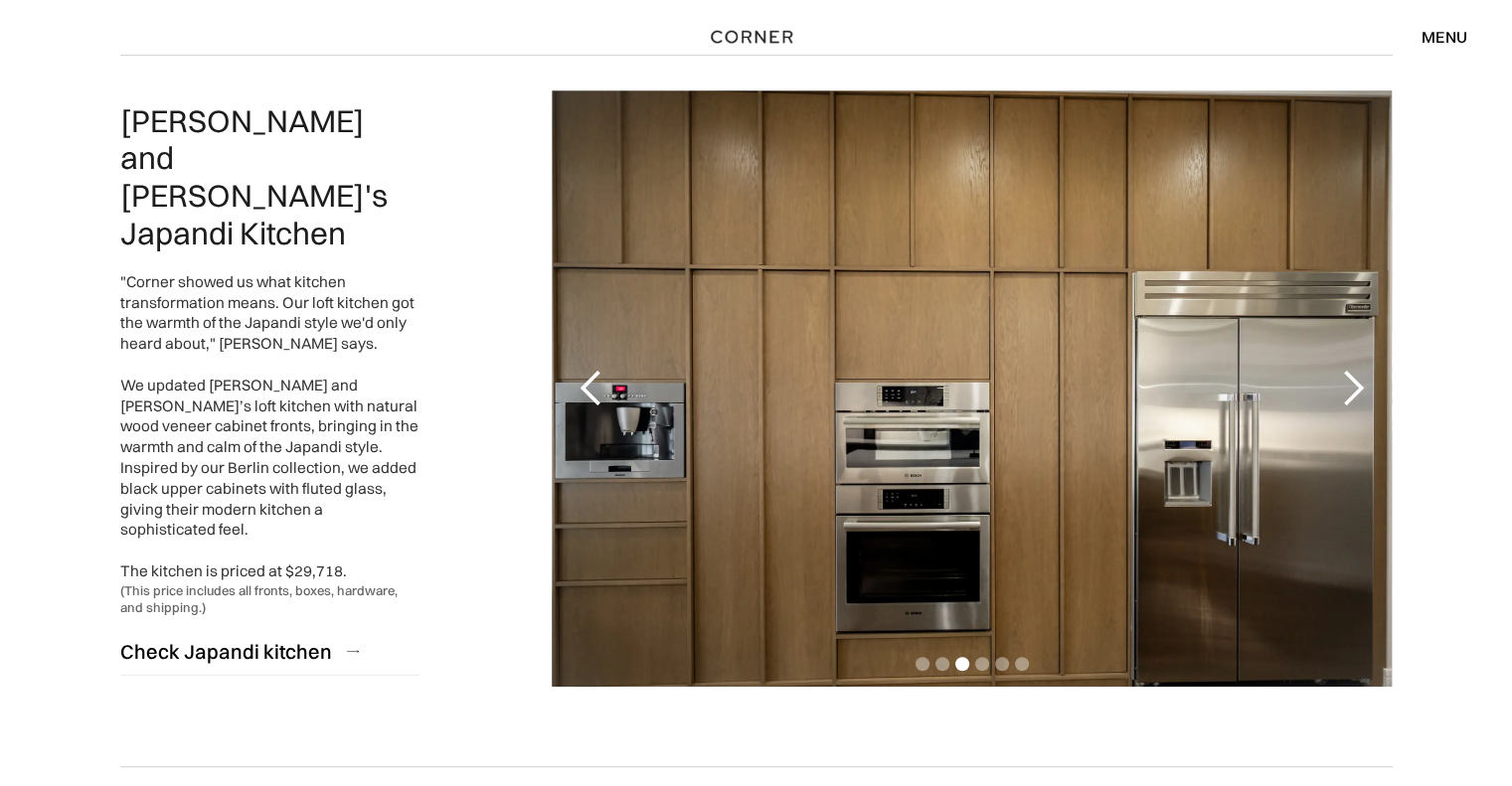 click at bounding box center (1352, 389) 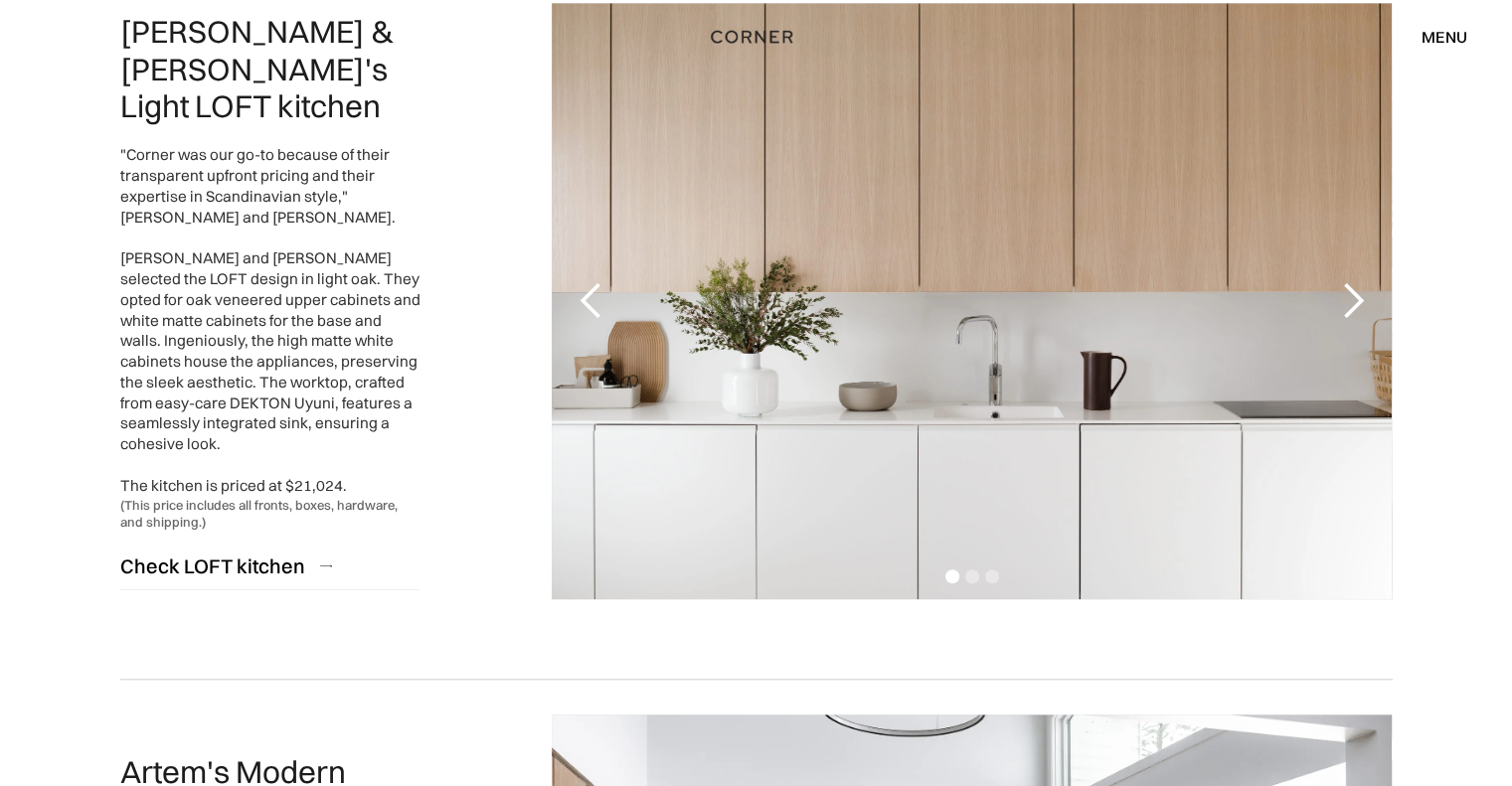 scroll, scrollTop: 1720, scrollLeft: 0, axis: vertical 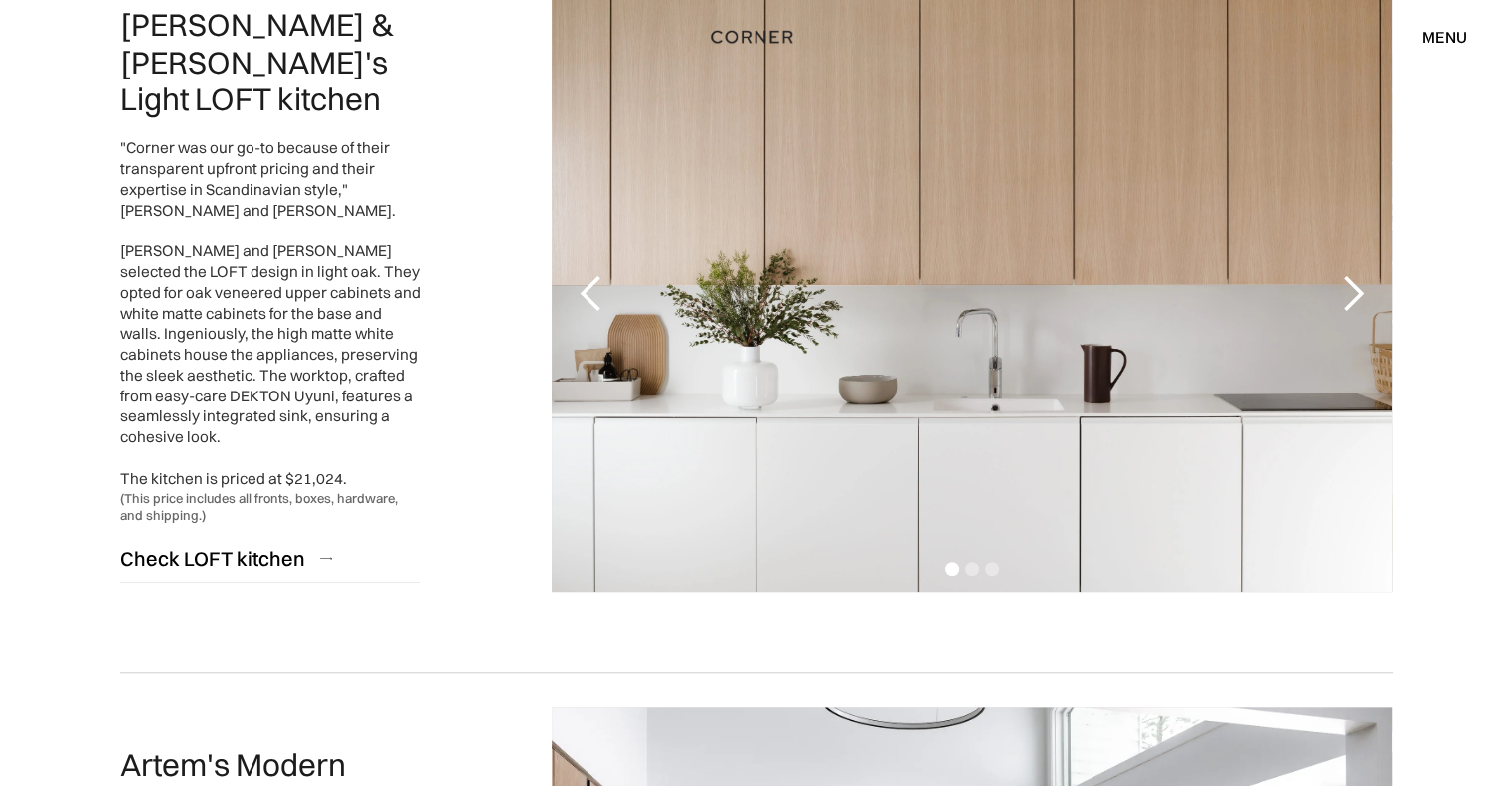 click at bounding box center (1352, 294) 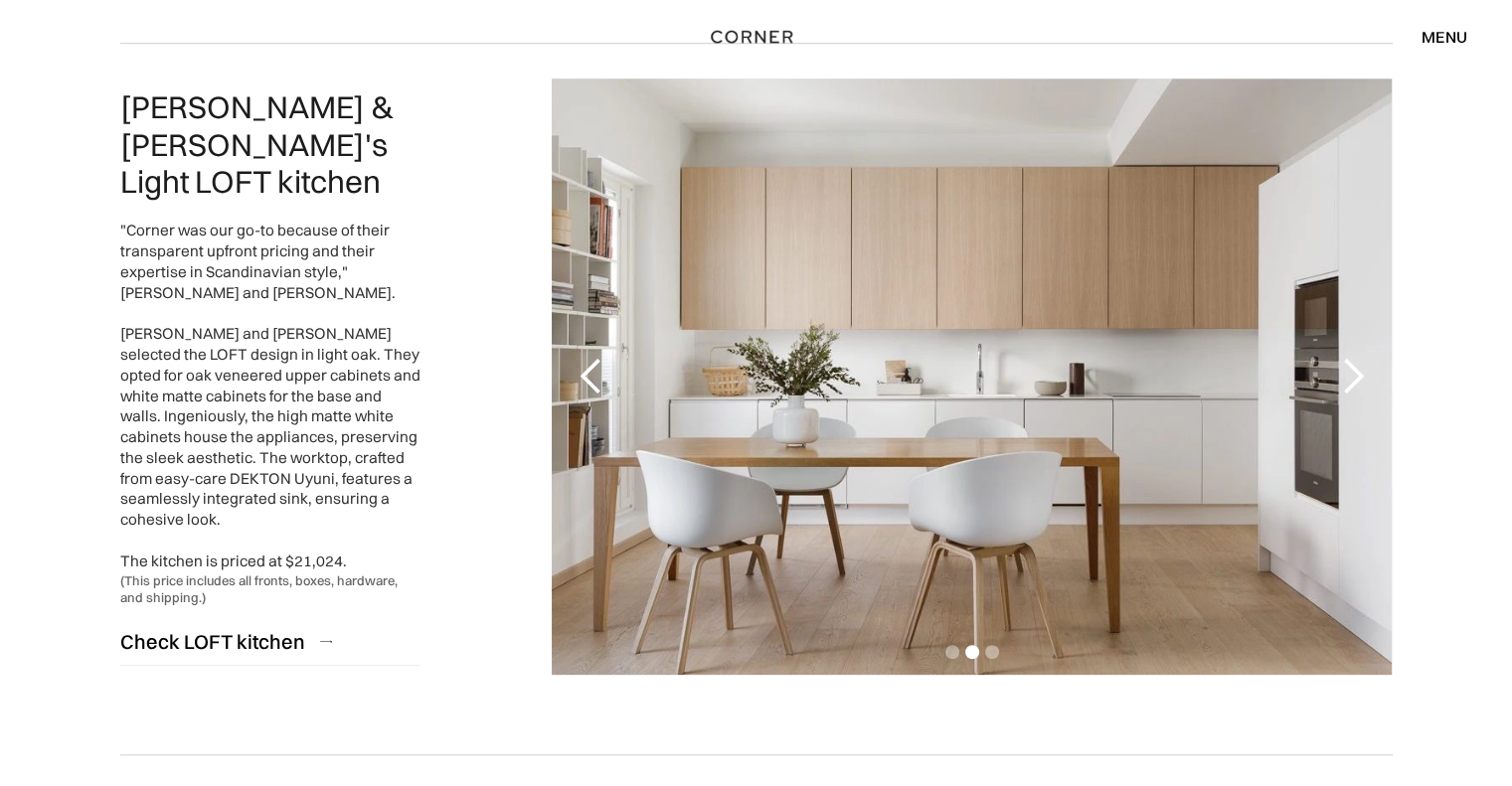 scroll, scrollTop: 1638, scrollLeft: 0, axis: vertical 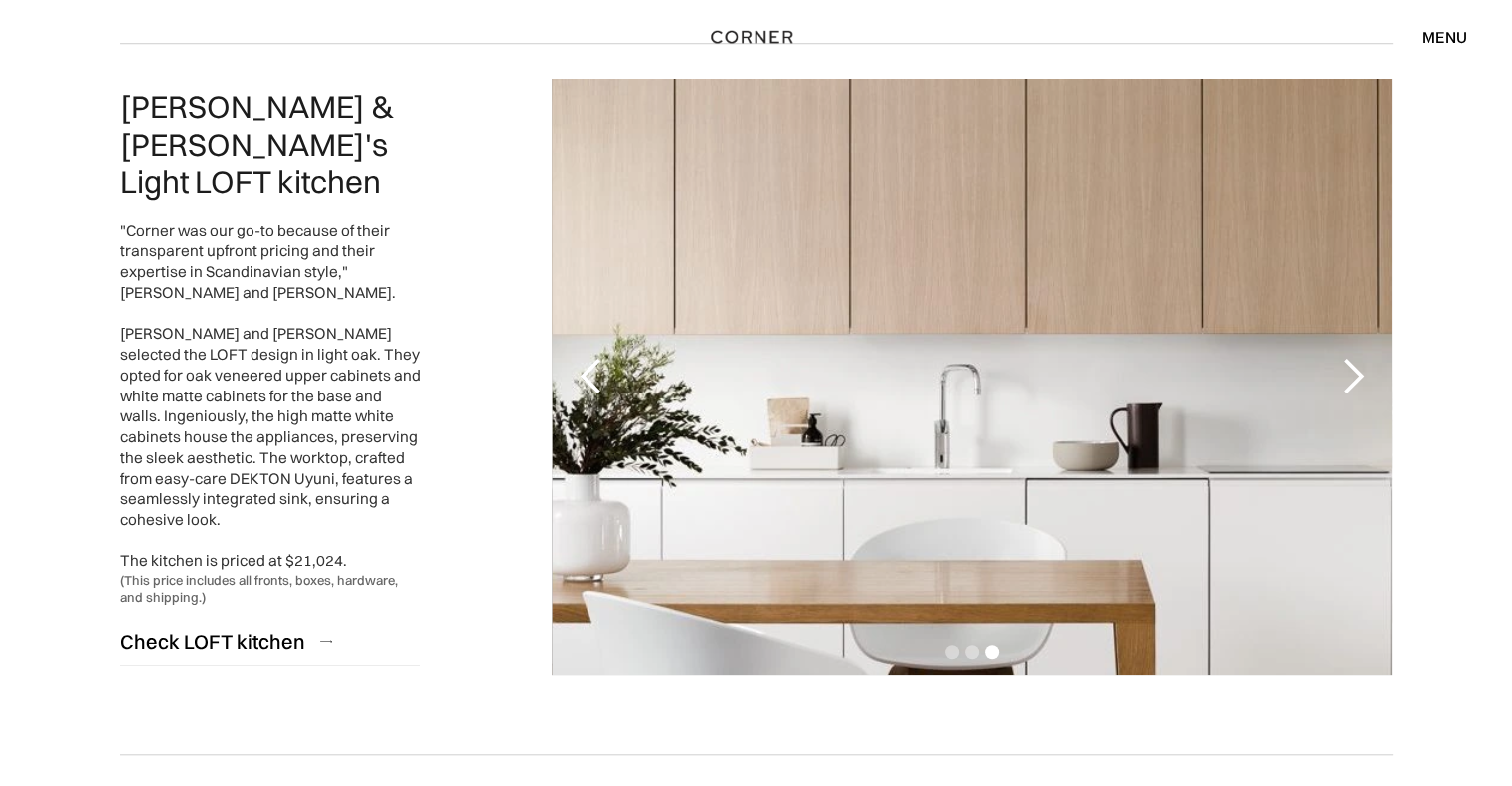 click at bounding box center [1352, 377] 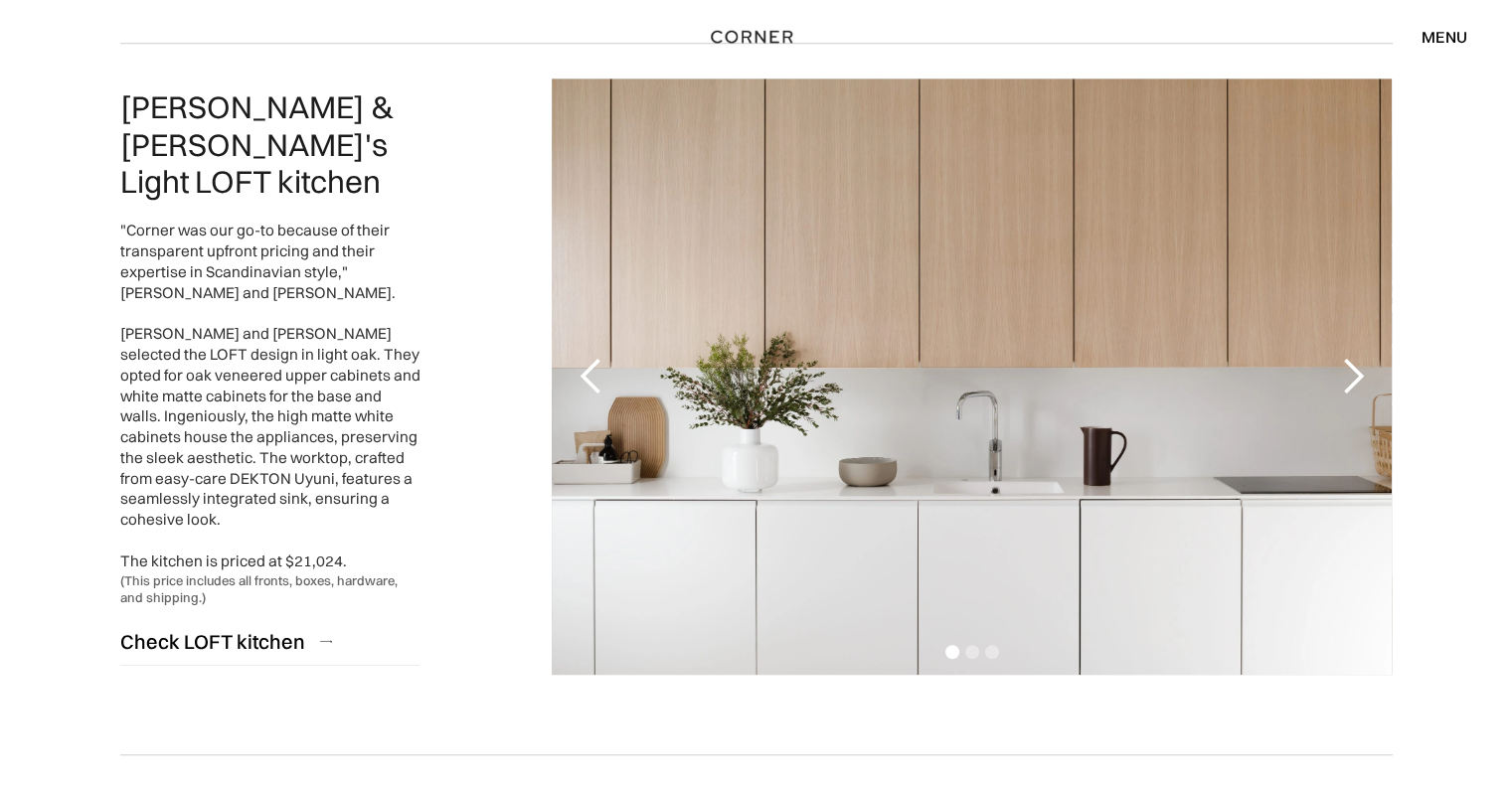 click at bounding box center (1352, 377) 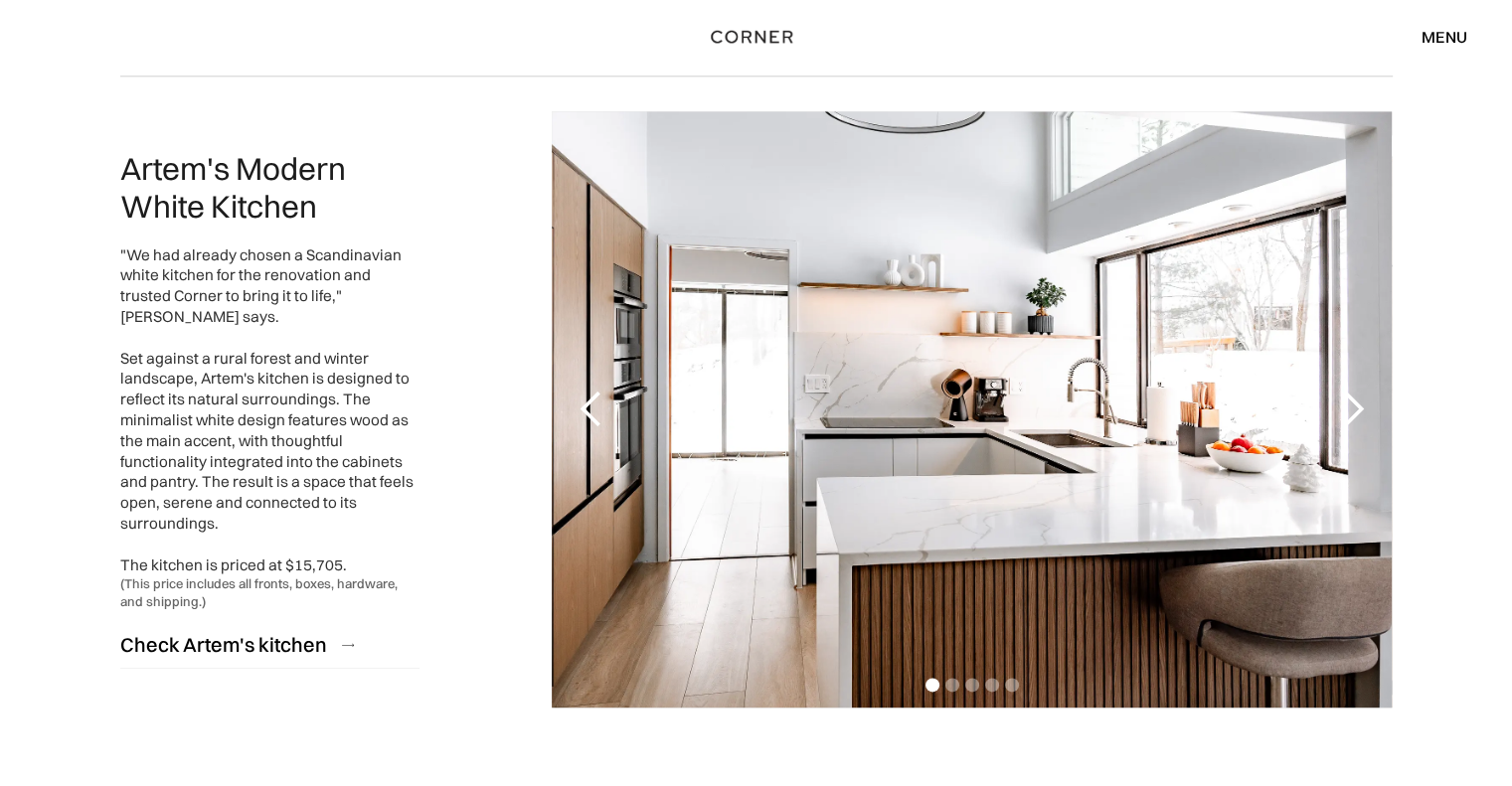 scroll, scrollTop: 2317, scrollLeft: 0, axis: vertical 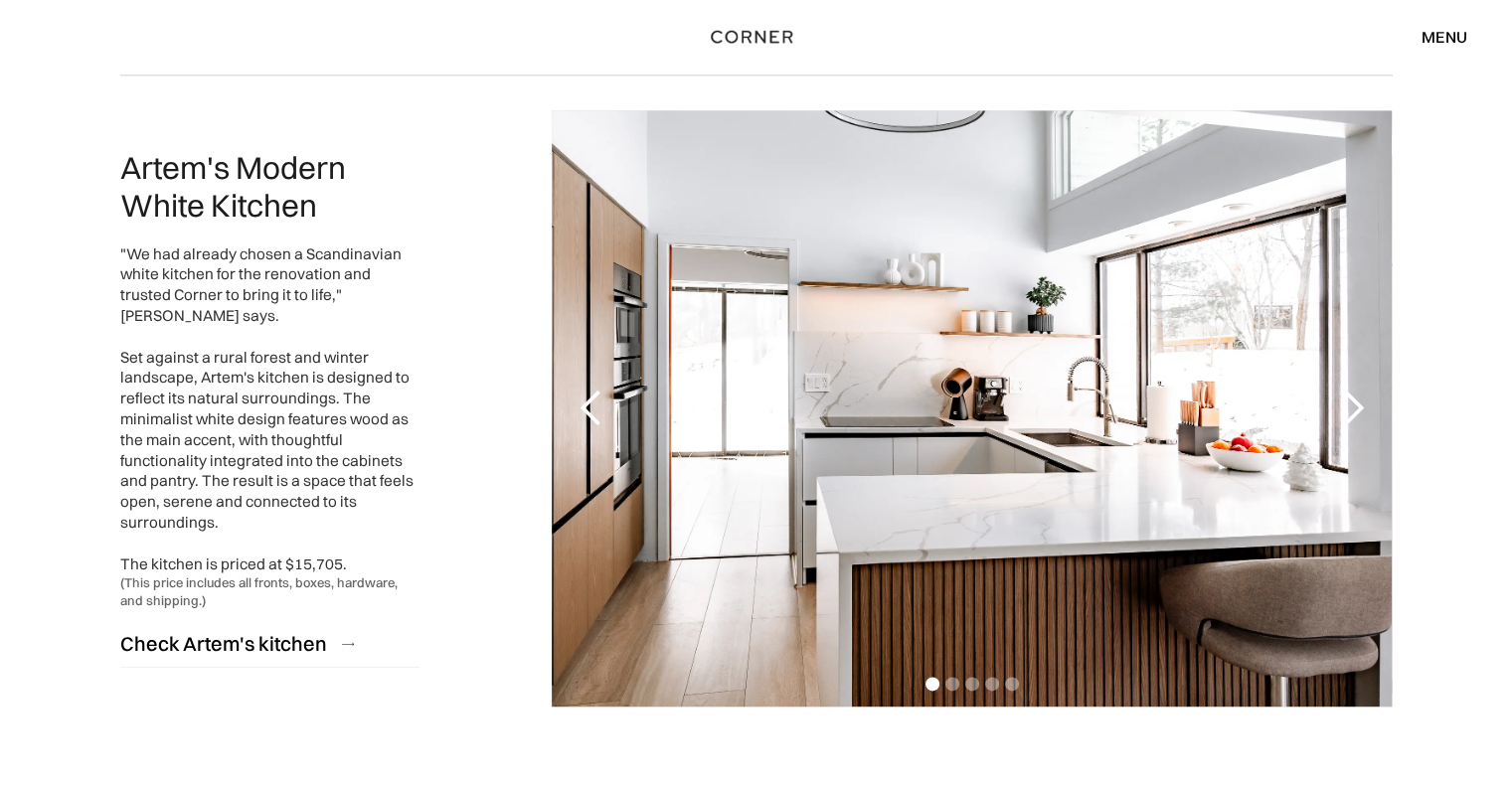 click at bounding box center [1352, 408] 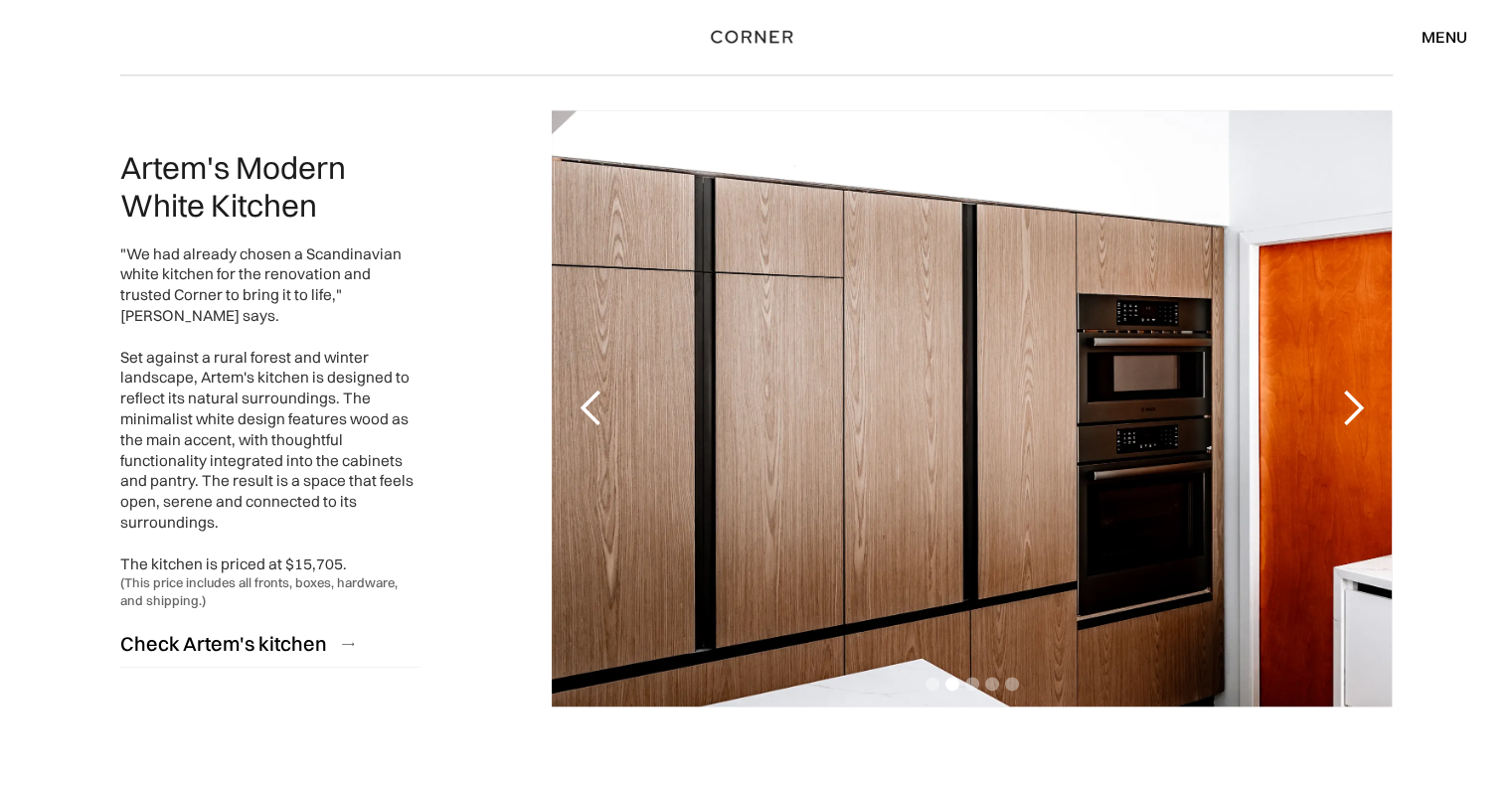 click at bounding box center [1352, 408] 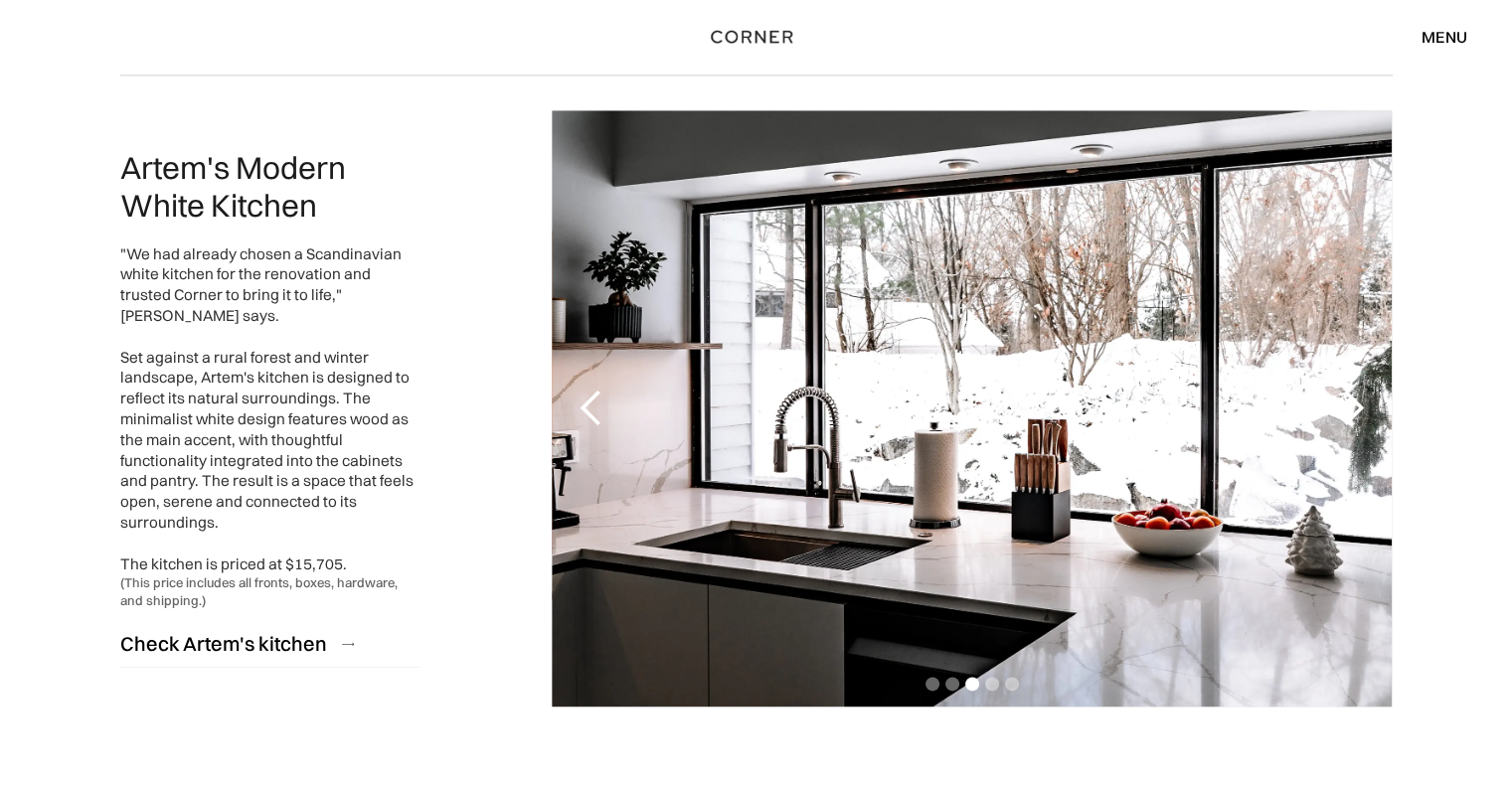 click at bounding box center (1352, 408) 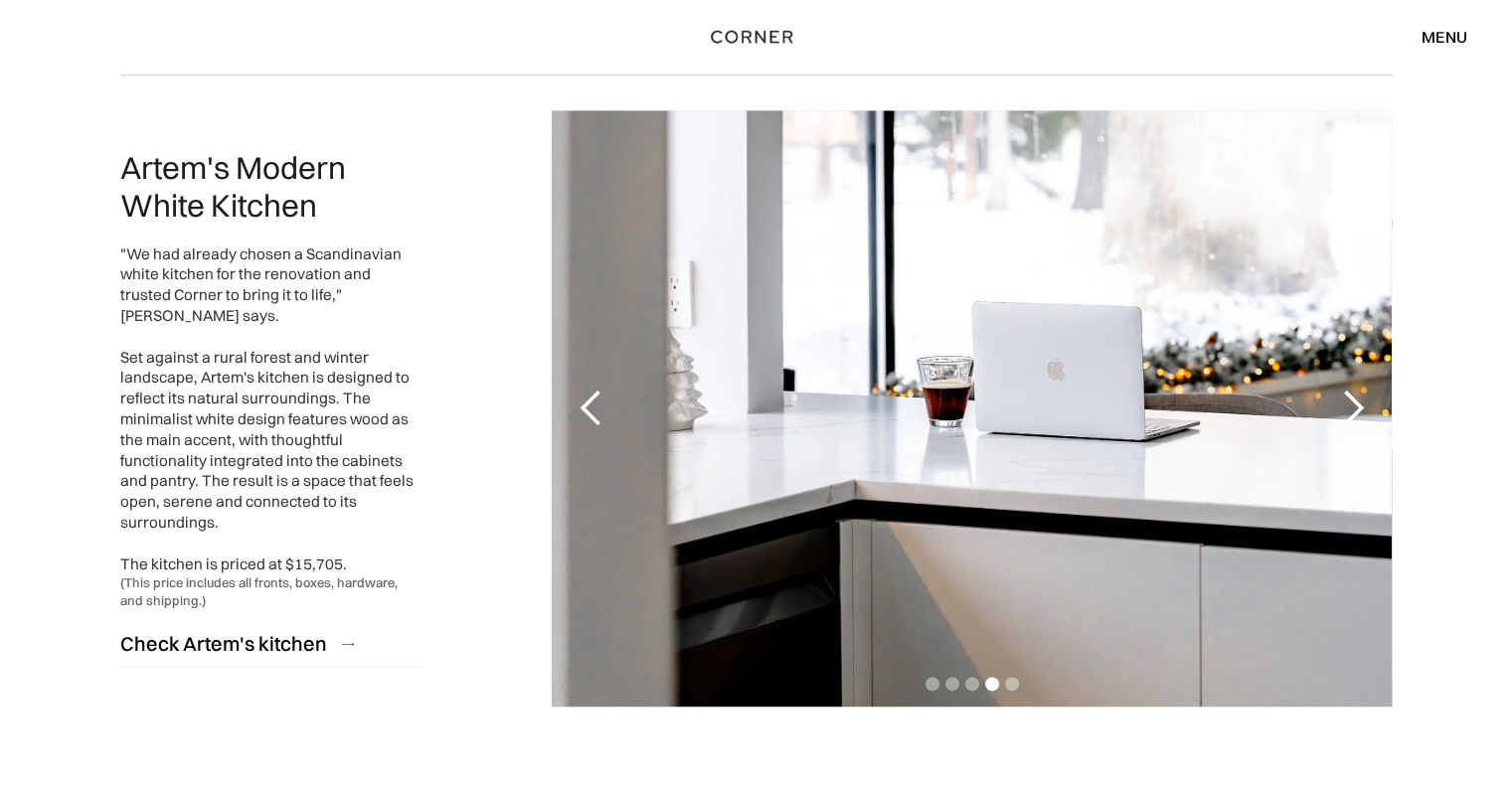 click at bounding box center [1352, 408] 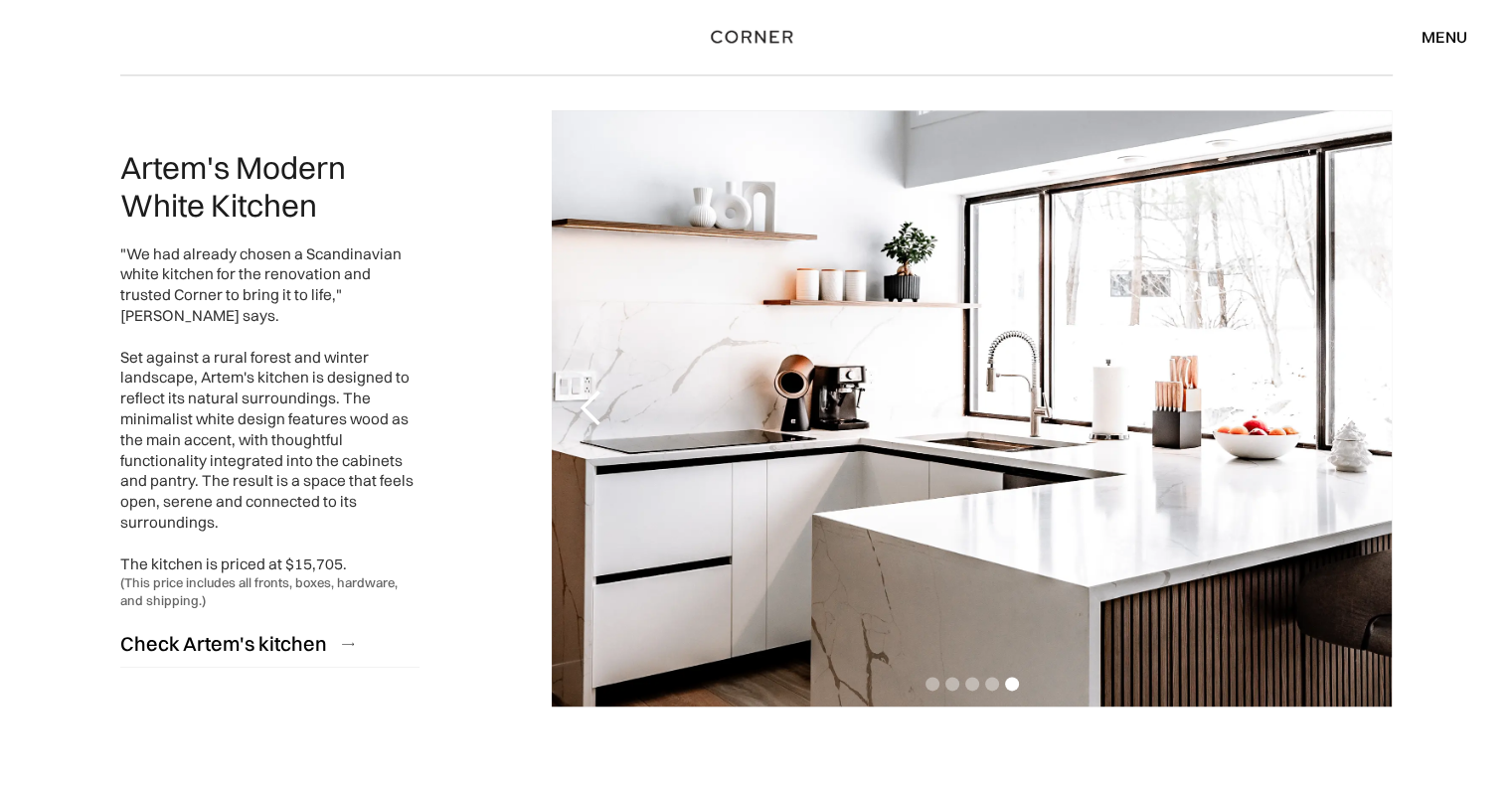 click at bounding box center (1352, 408) 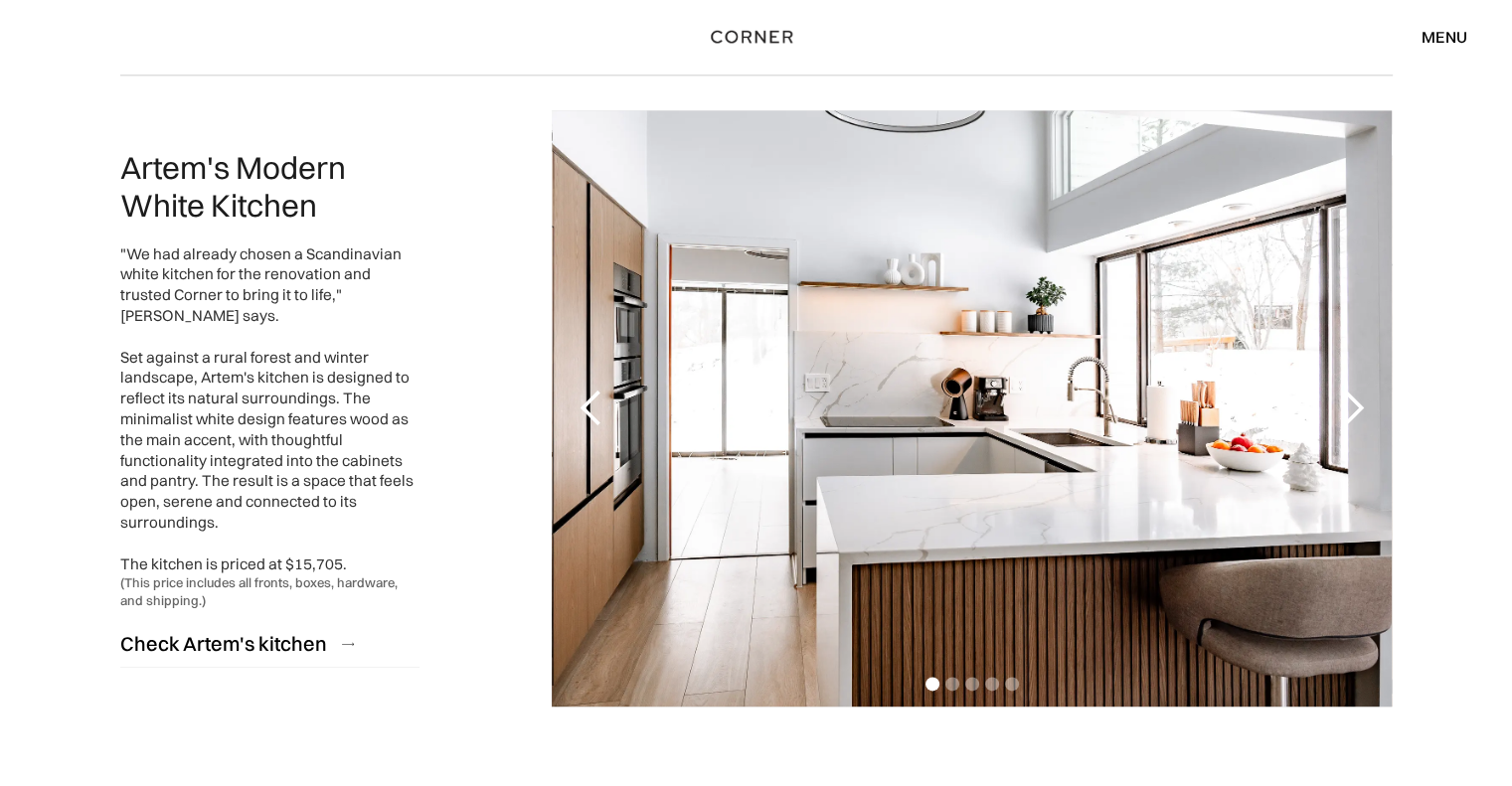 click at bounding box center [1352, 408] 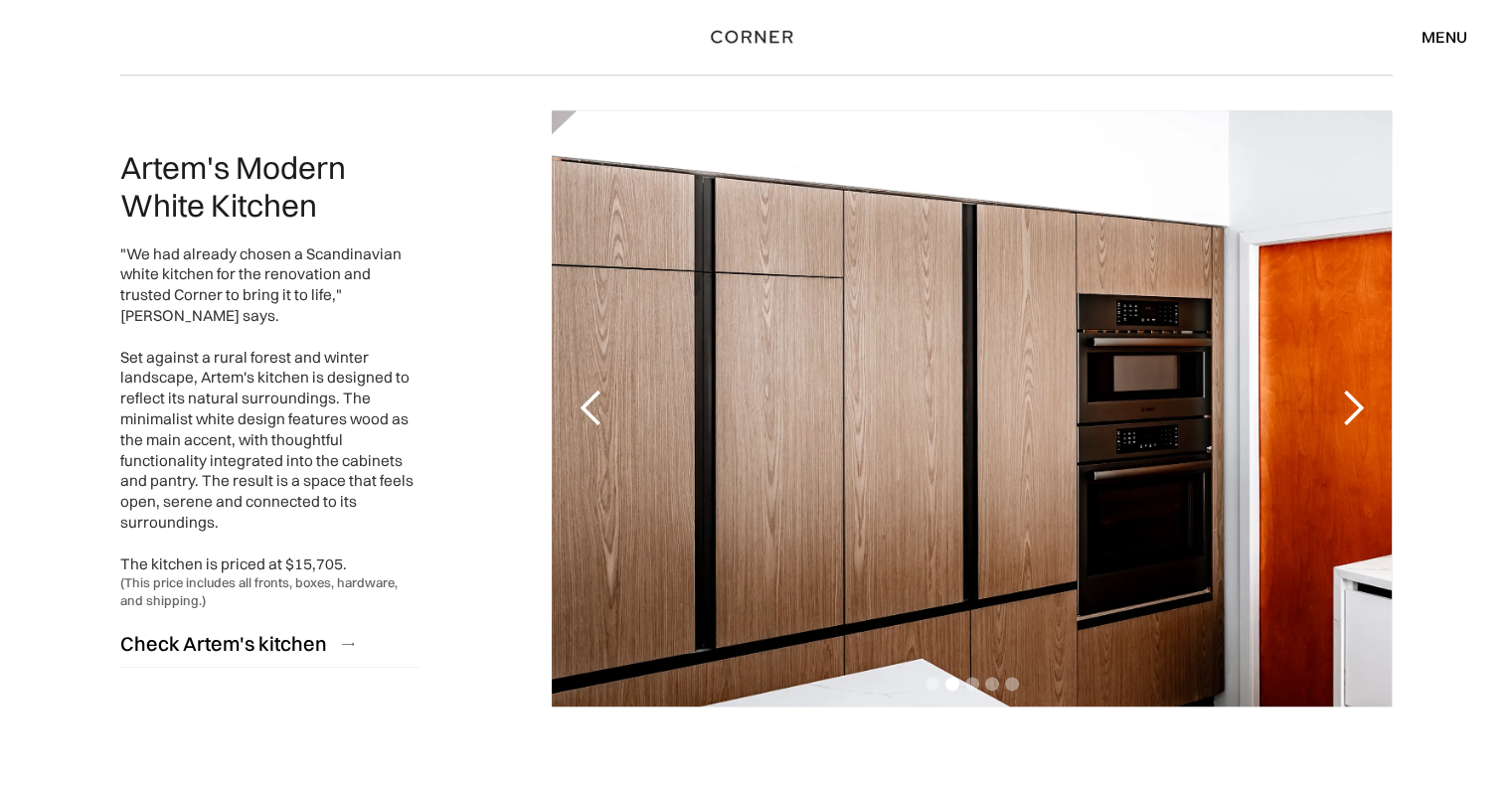 click at bounding box center [1352, 408] 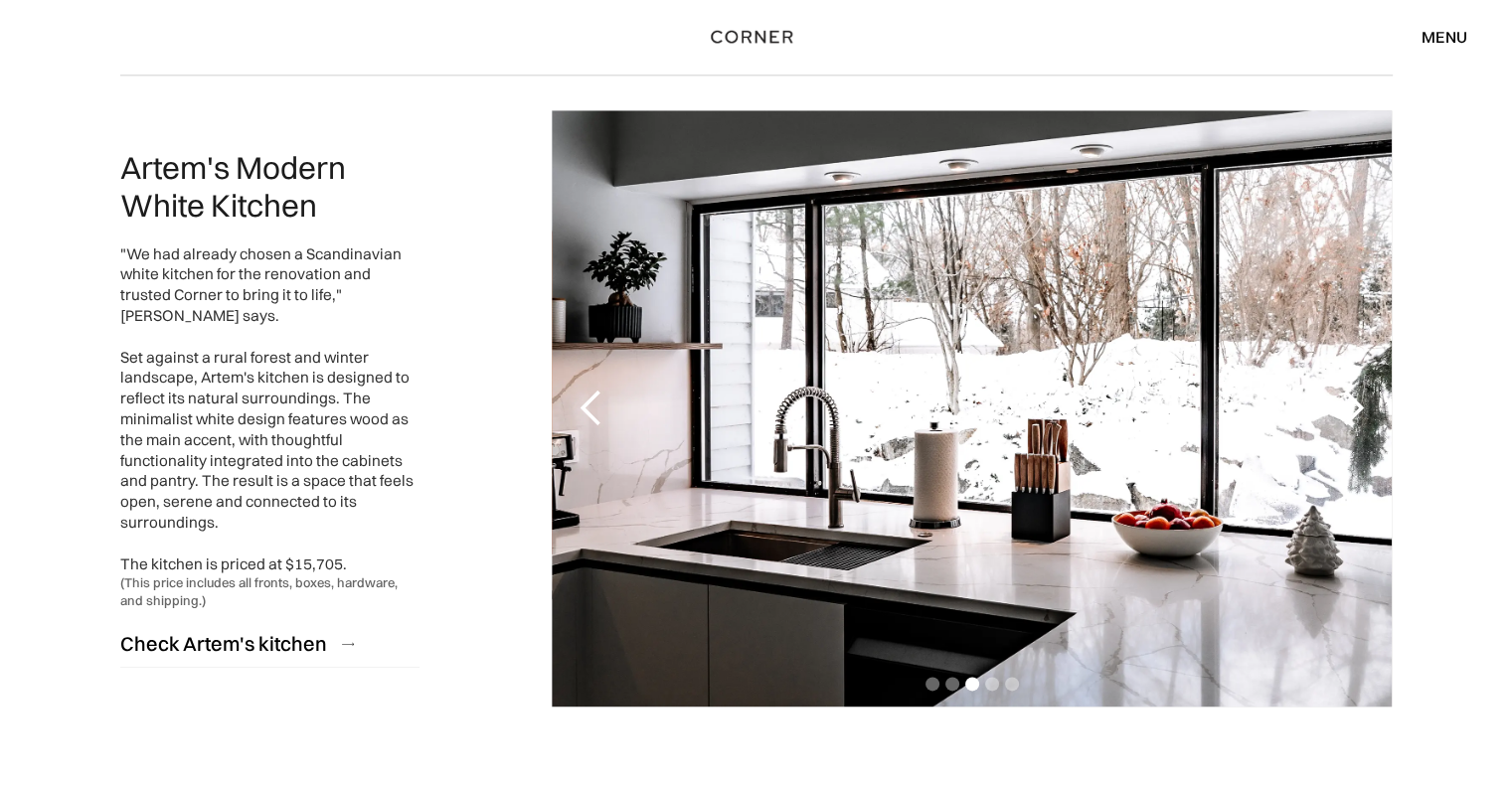 click at bounding box center (1352, 408) 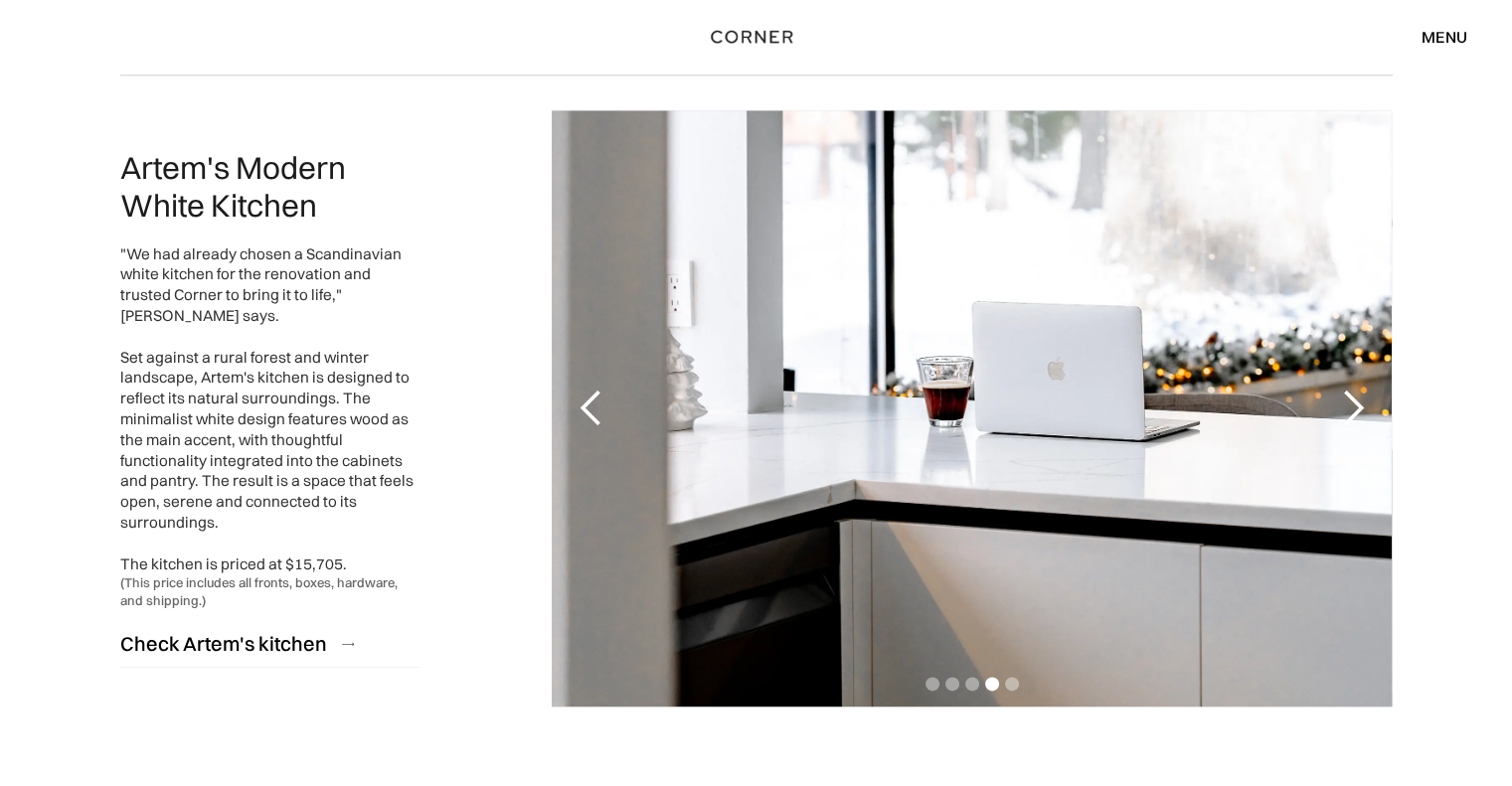 click at bounding box center [1352, 408] 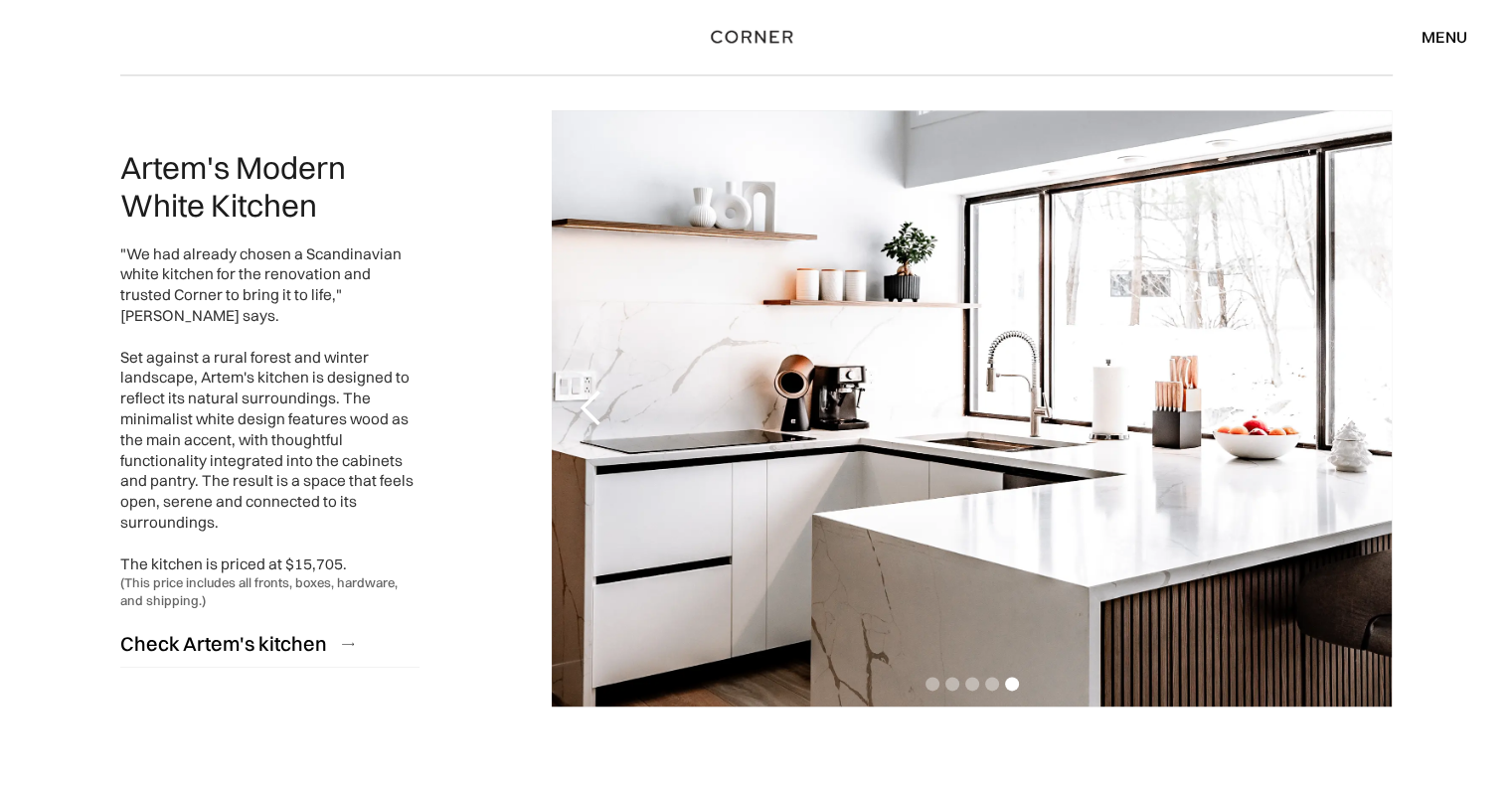 scroll, scrollTop: 2316, scrollLeft: 0, axis: vertical 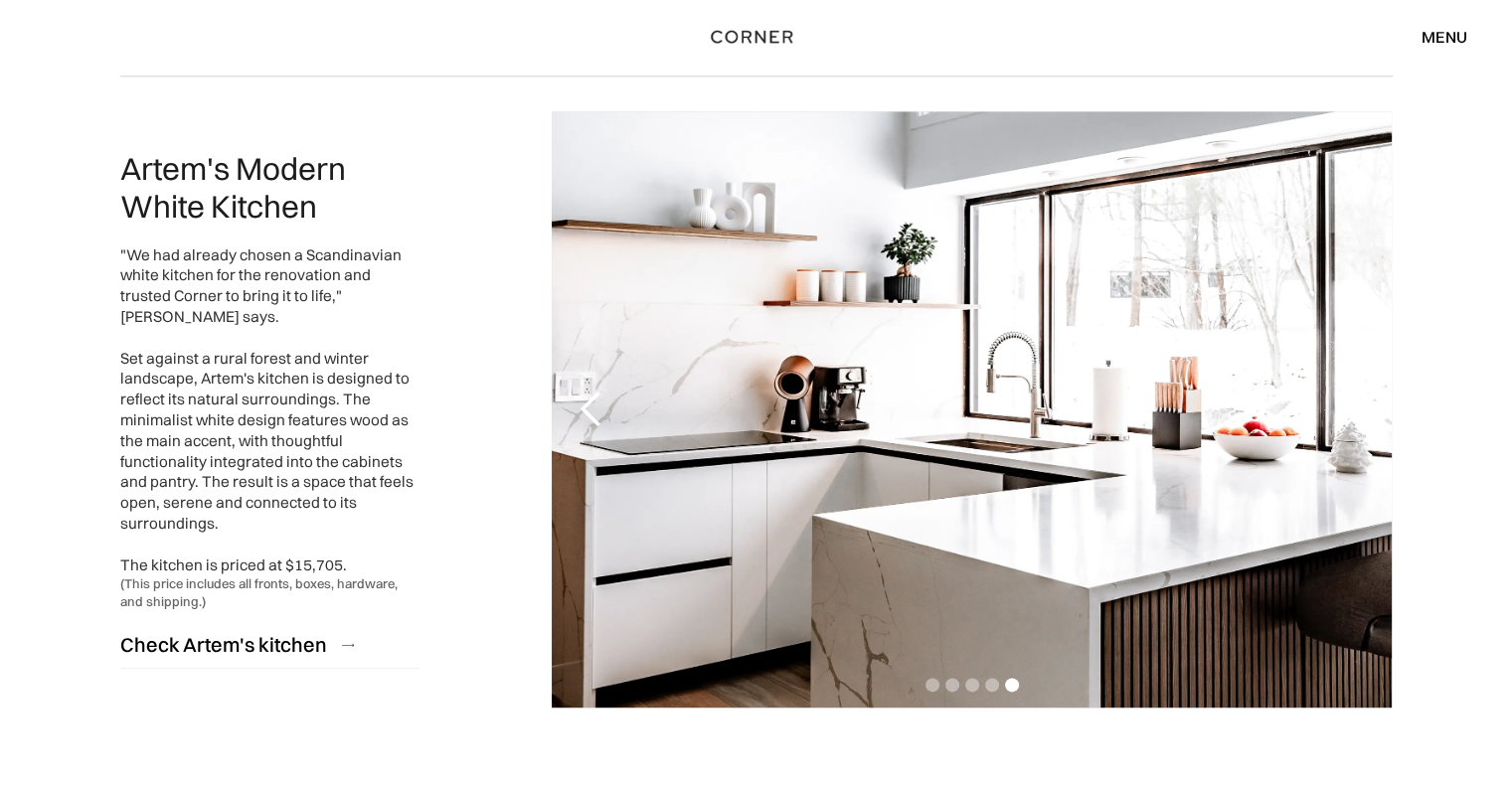 click at bounding box center (1352, 409) 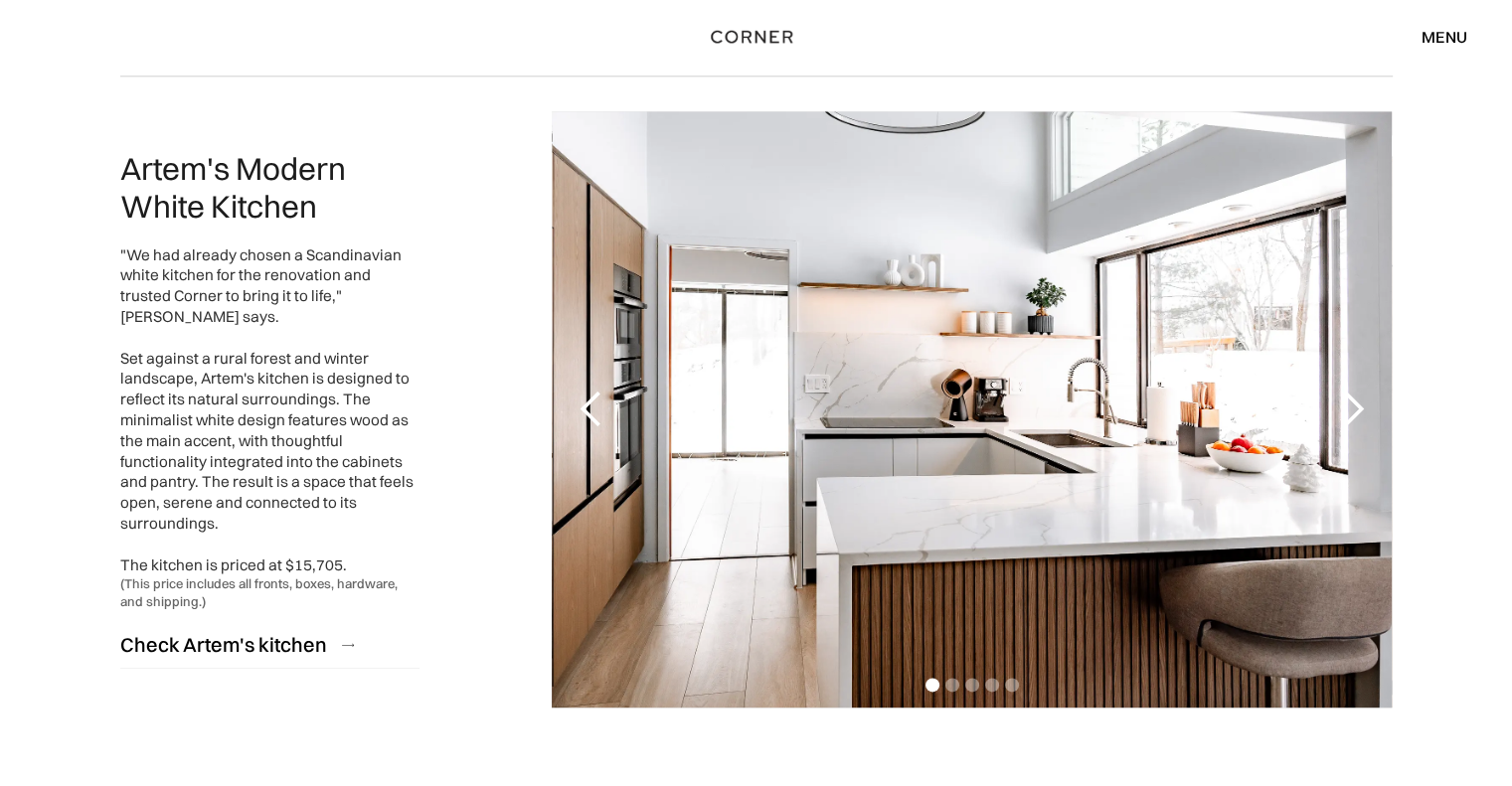 click at bounding box center [1352, 409] 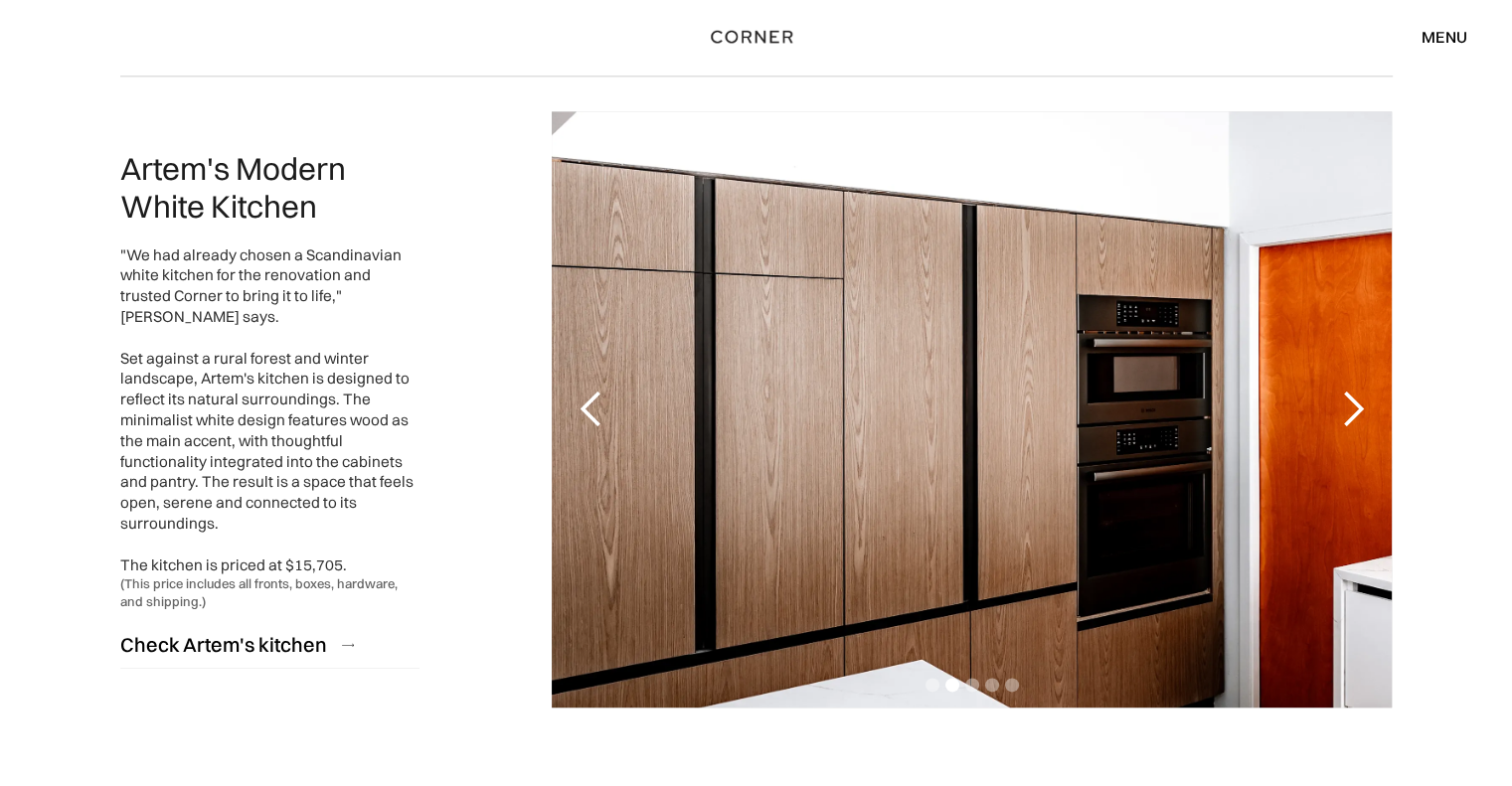 click at bounding box center [1352, 409] 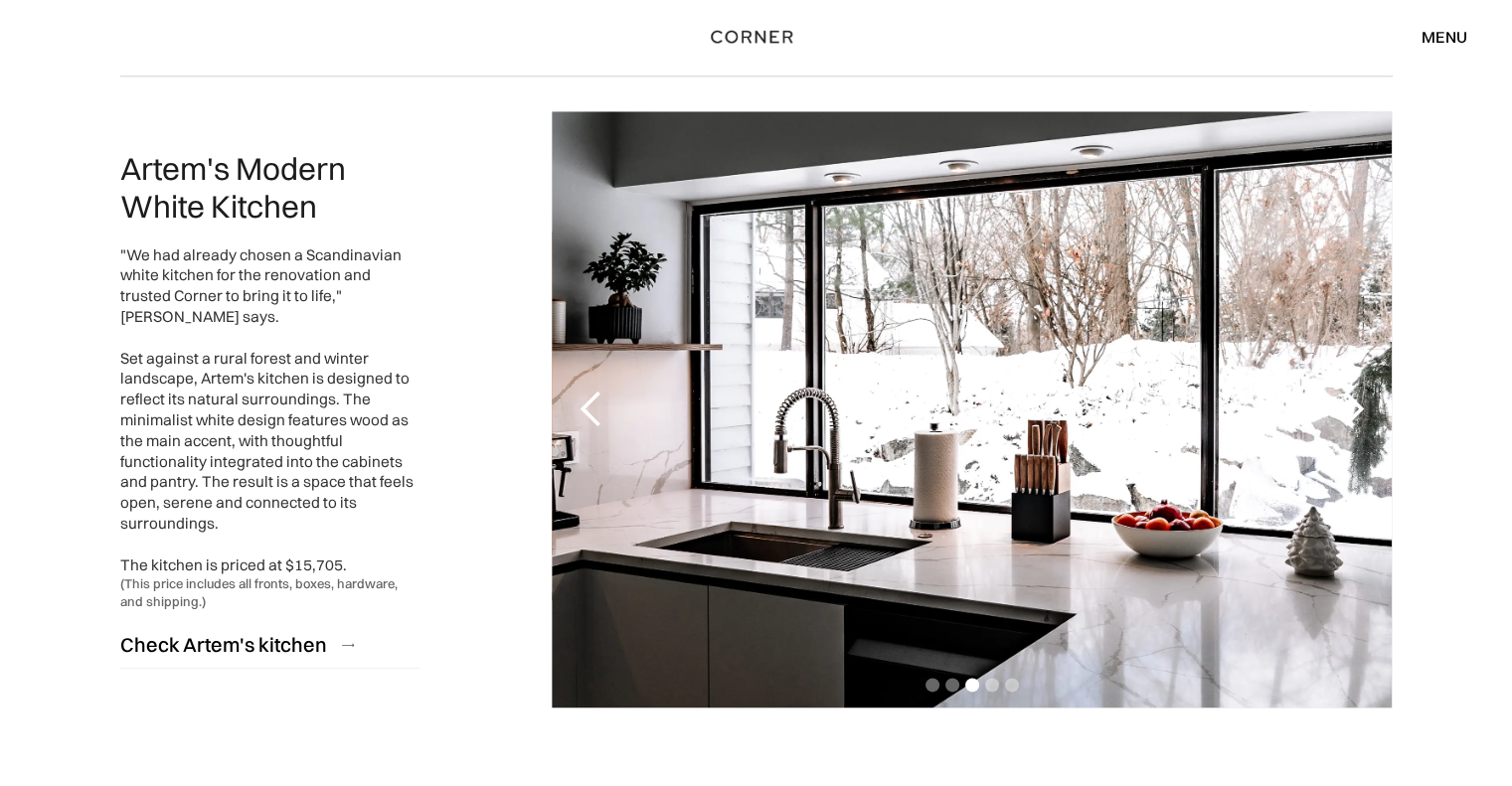 click at bounding box center (1352, 409) 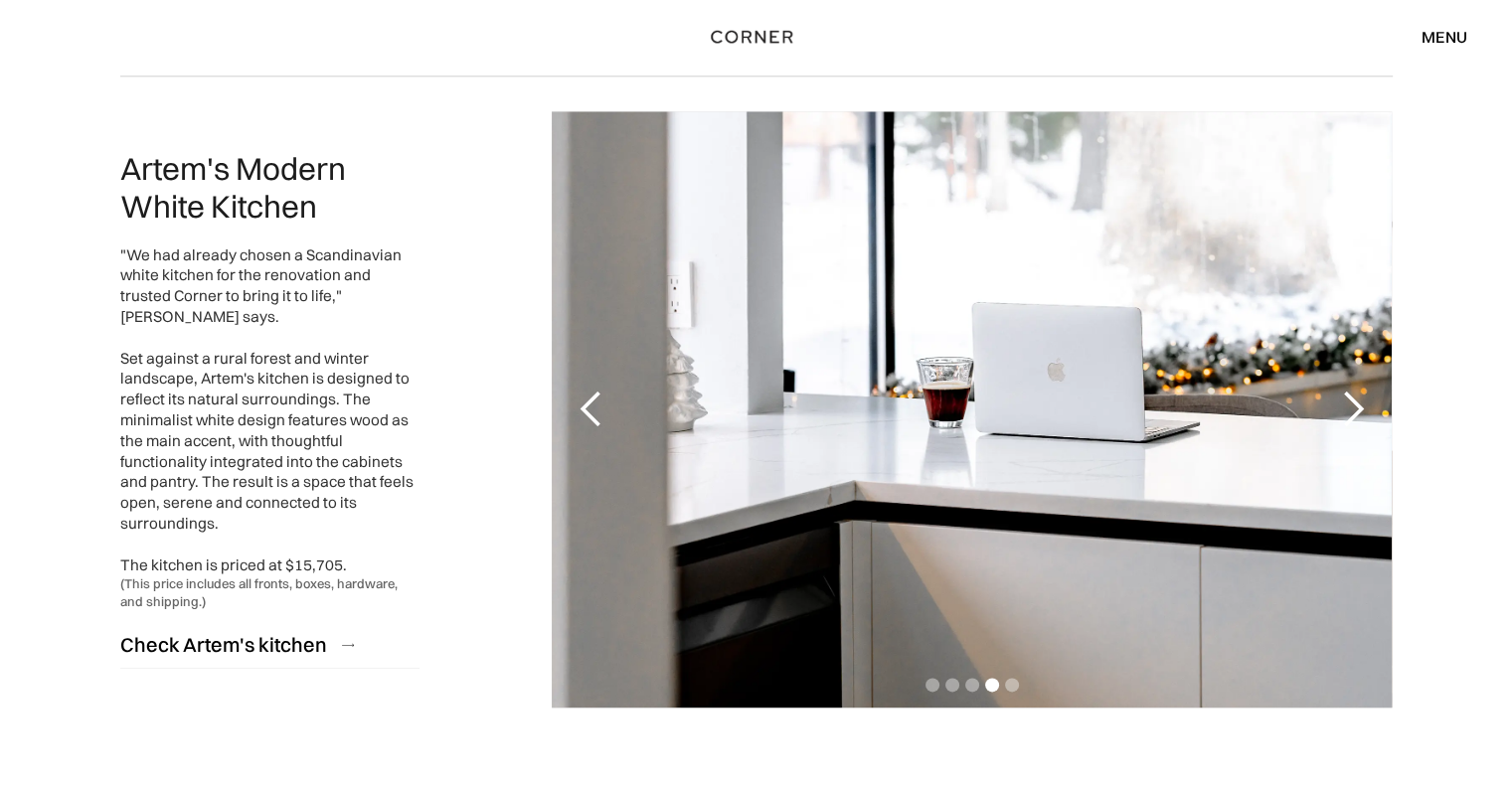 click at bounding box center [1352, 409] 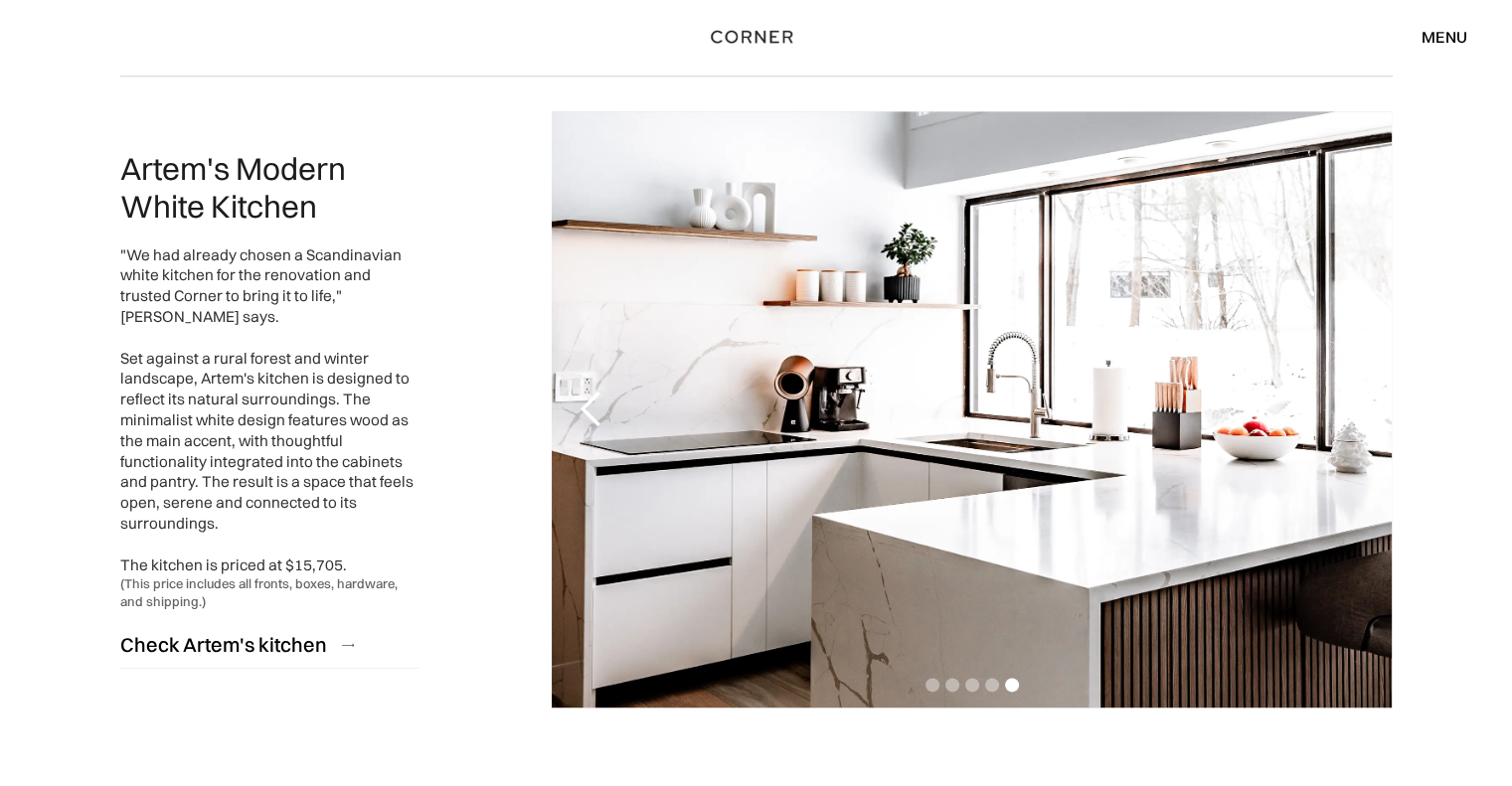 click at bounding box center (1352, 409) 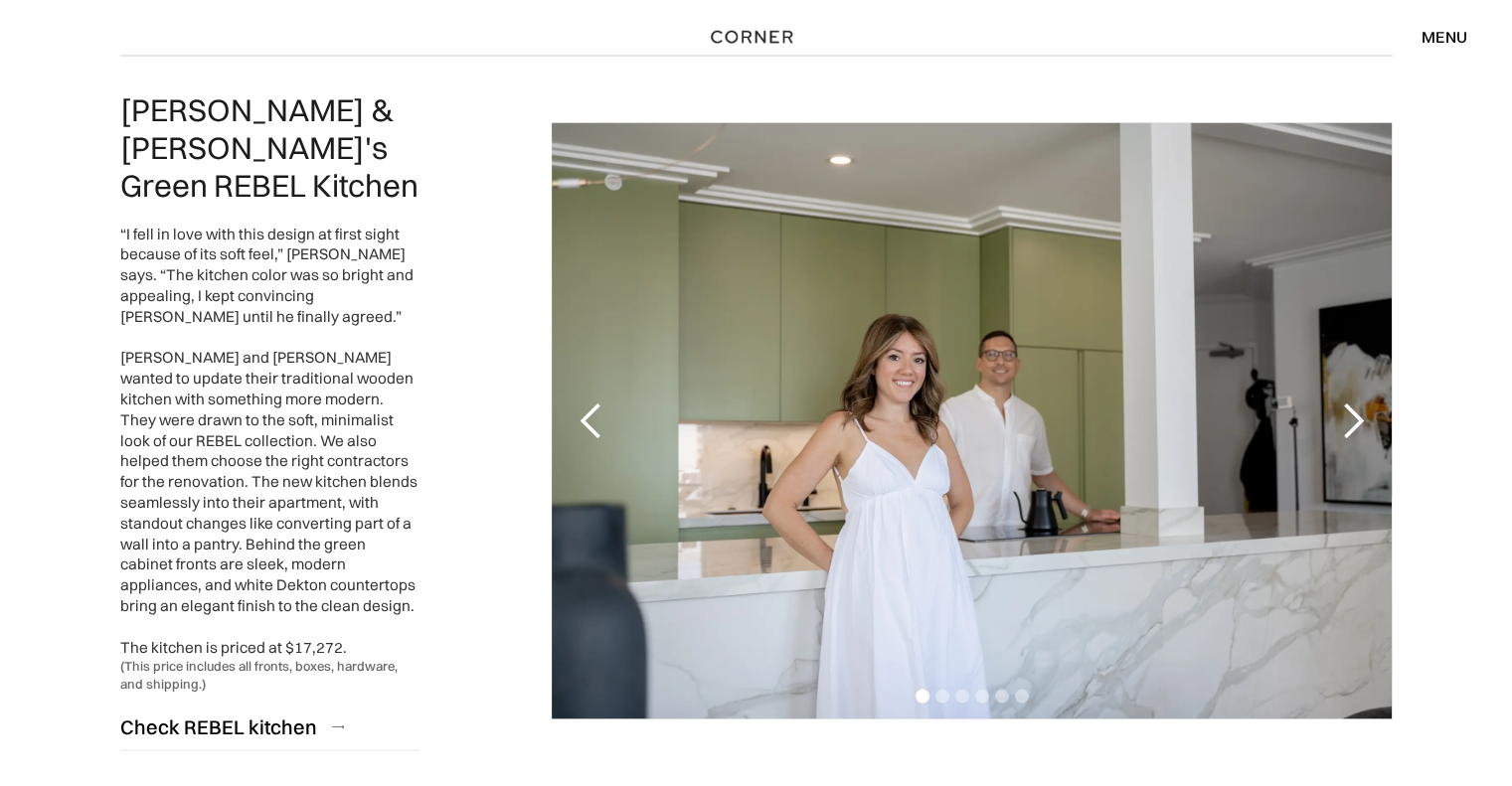 scroll, scrollTop: 3768, scrollLeft: 0, axis: vertical 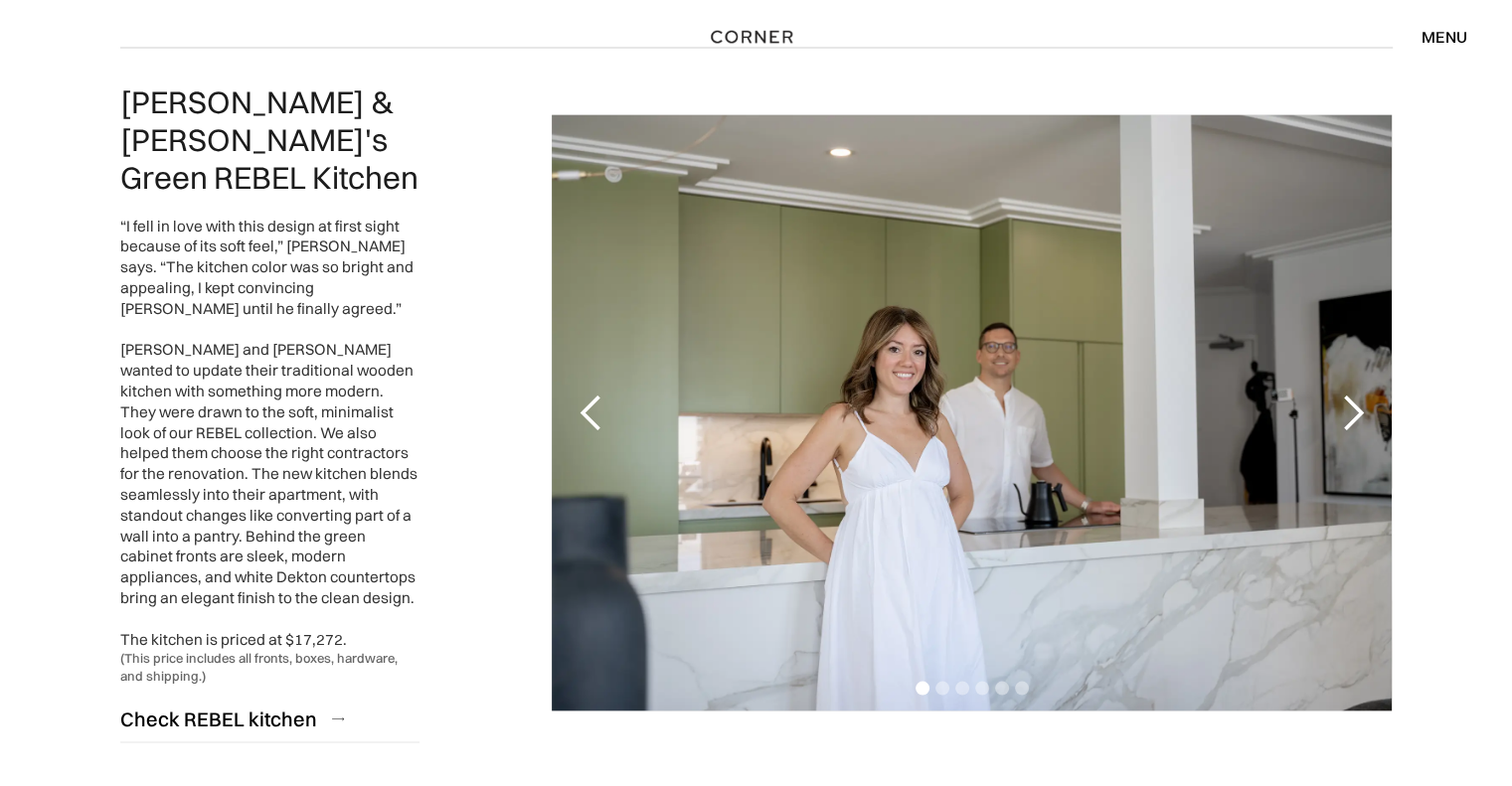 click at bounding box center [1352, 412] 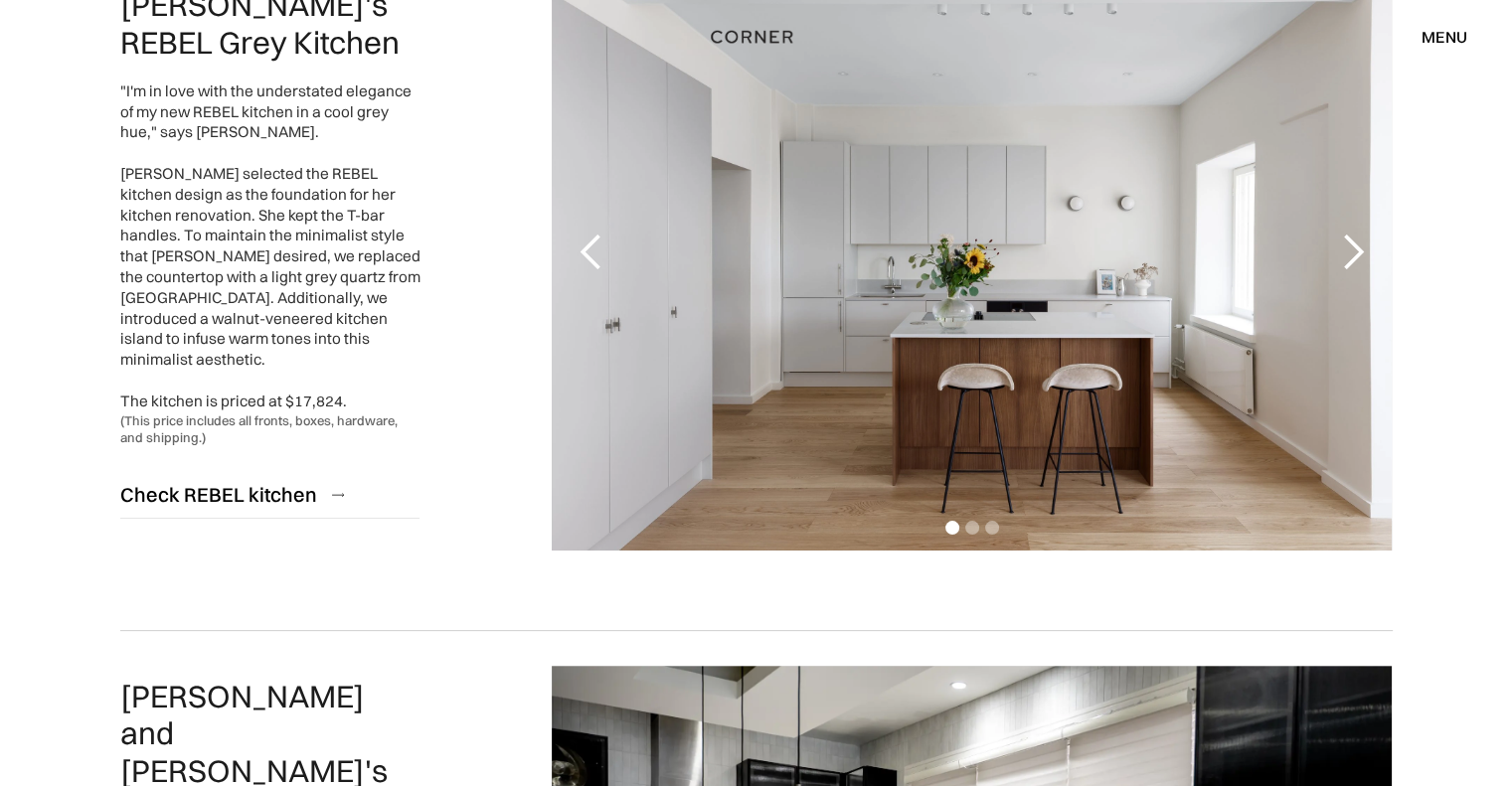 scroll, scrollTop: 0, scrollLeft: 0, axis: both 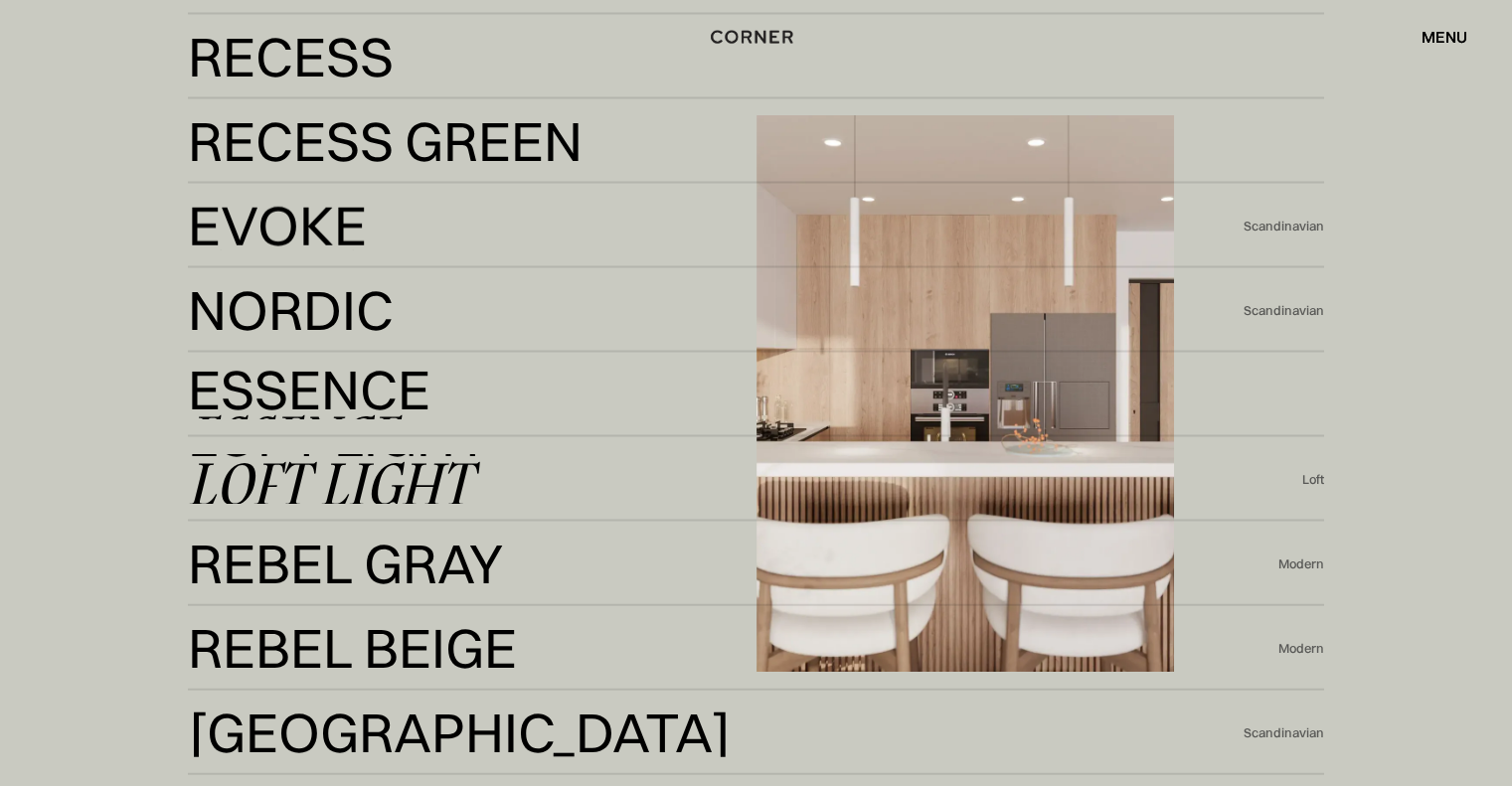 click on "Loft Light Loft Light Loft" at bounding box center [756, 479] 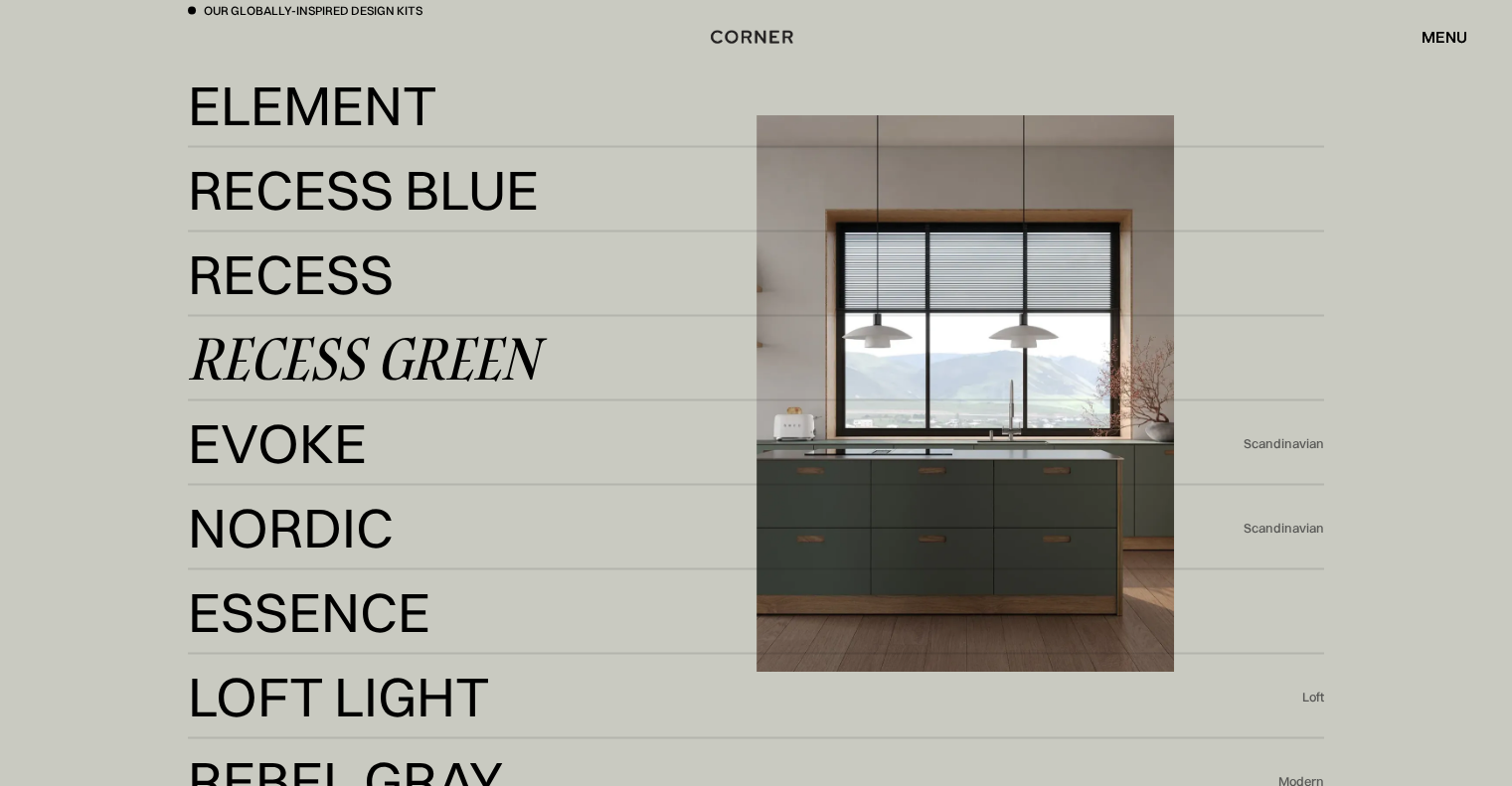 scroll, scrollTop: 3951, scrollLeft: 0, axis: vertical 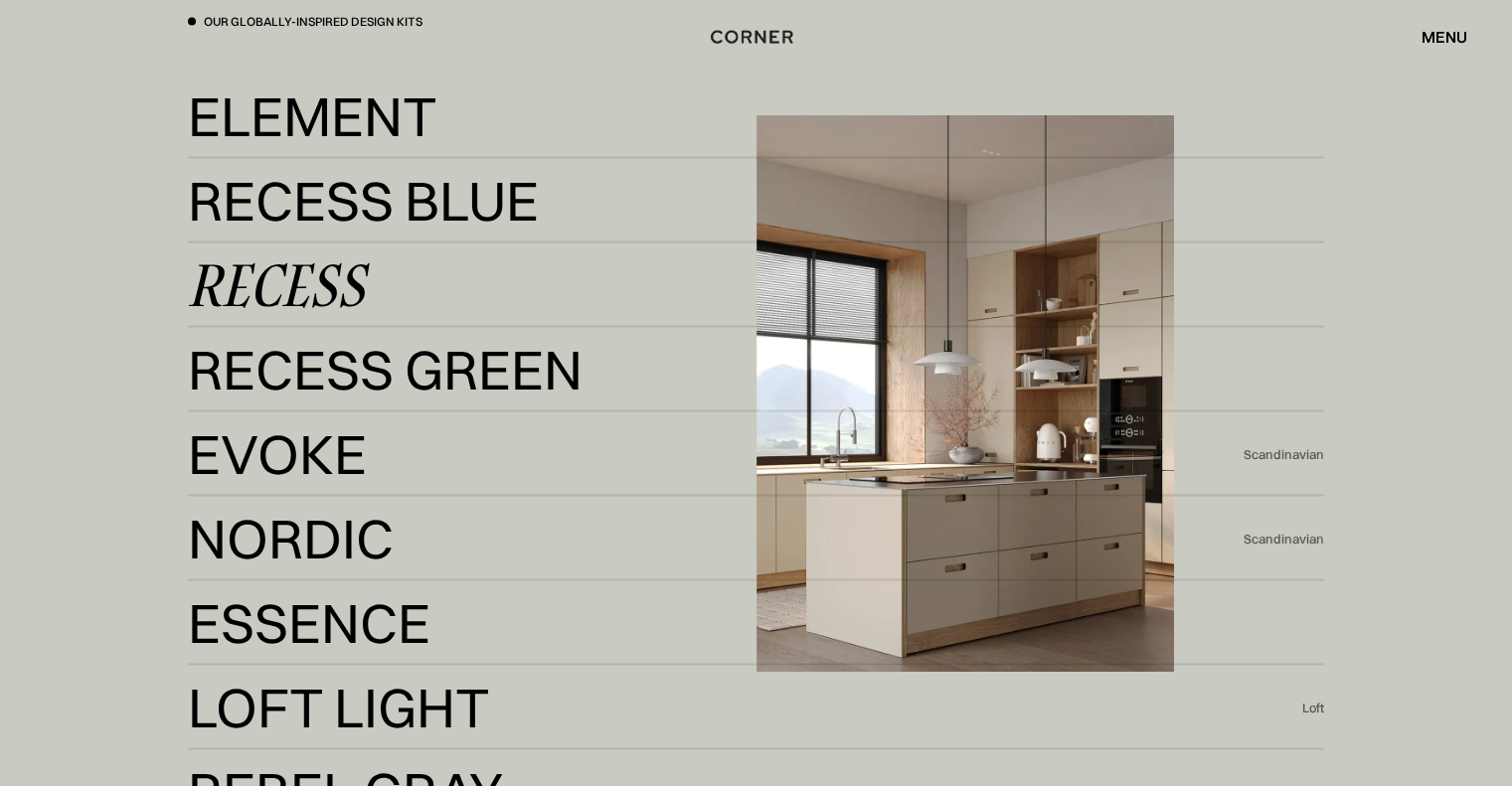 click on "Recess Recess" at bounding box center (756, 285) 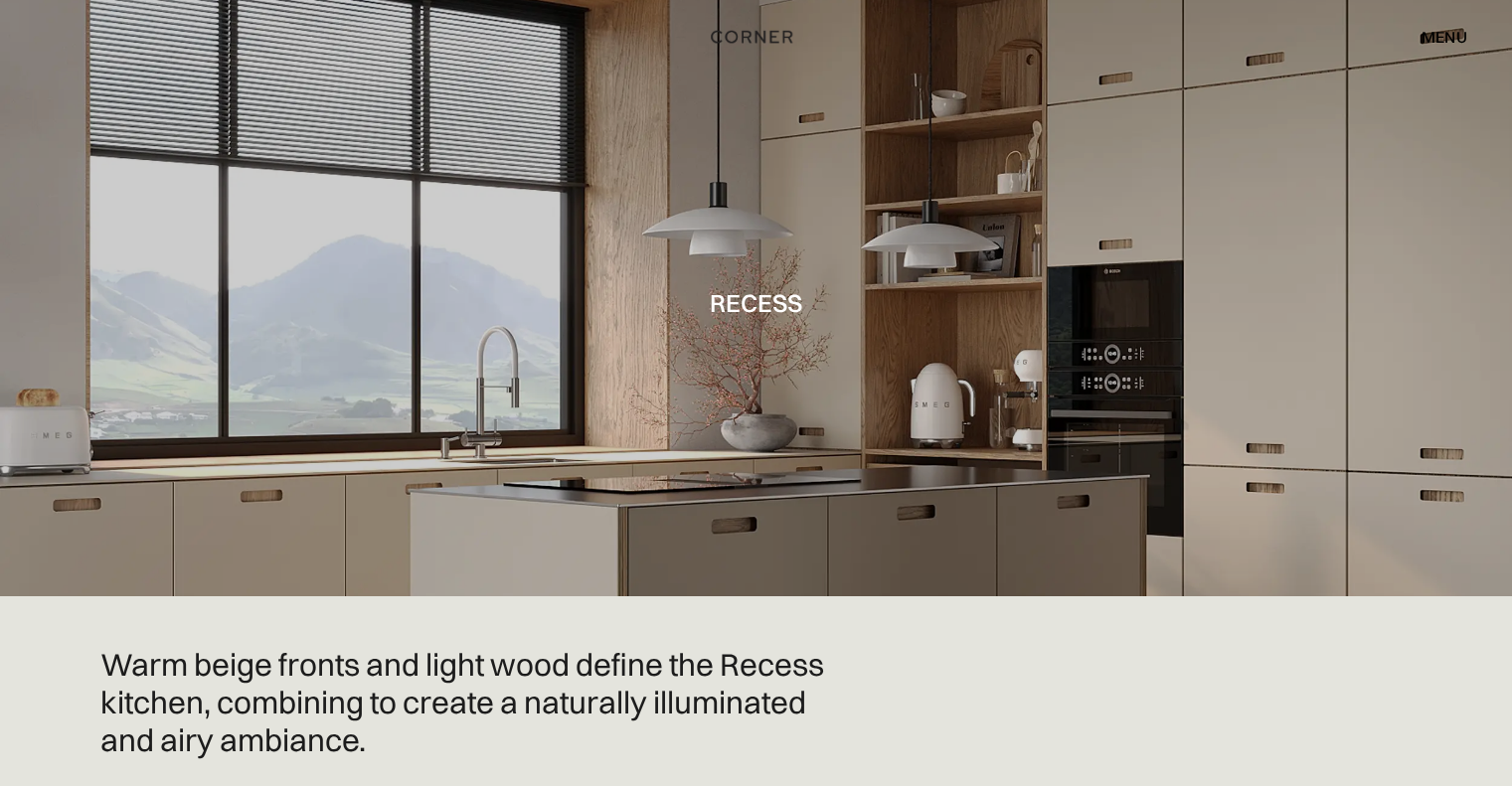 scroll, scrollTop: 0, scrollLeft: 0, axis: both 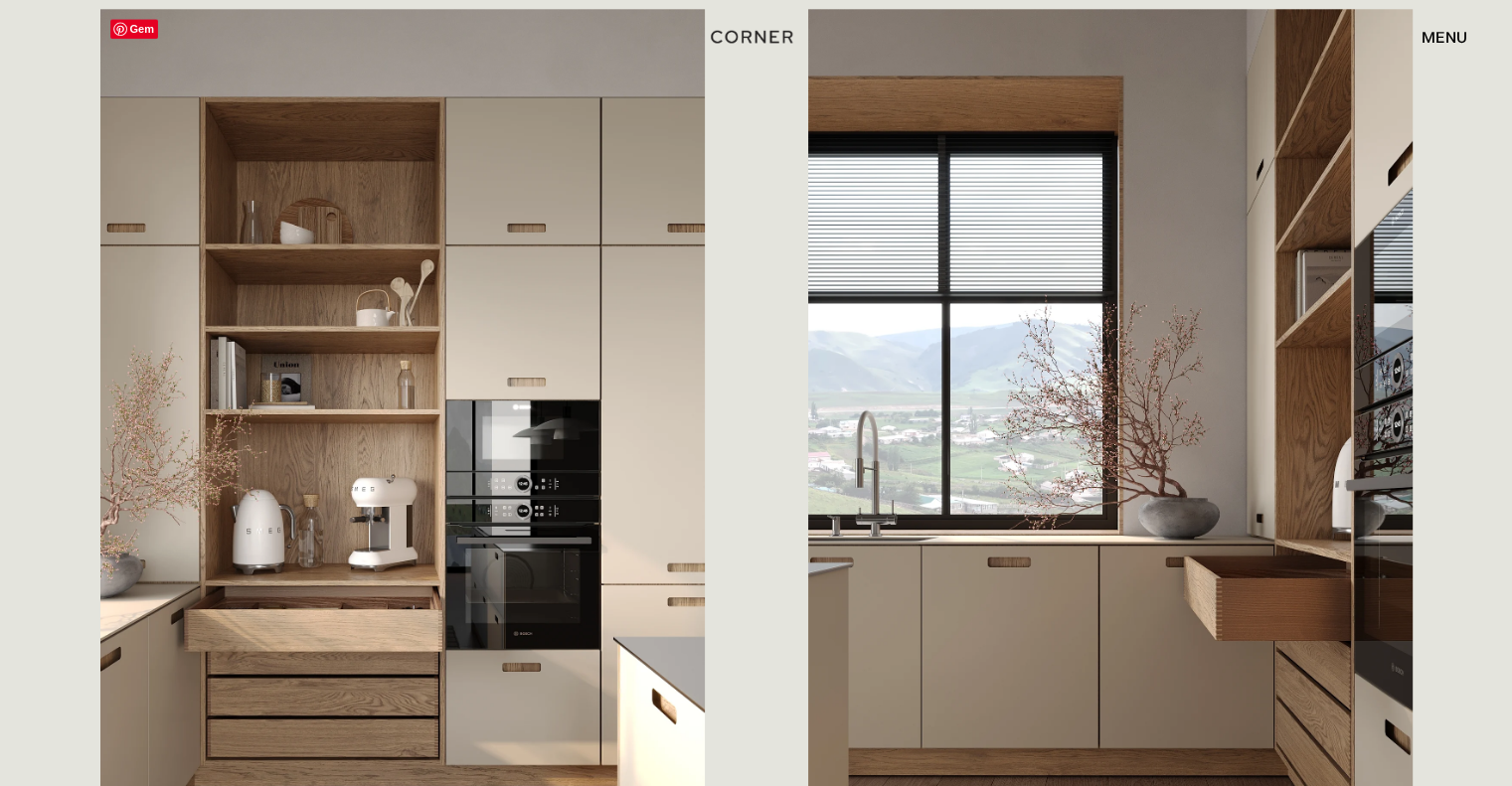click at bounding box center (403, 436) 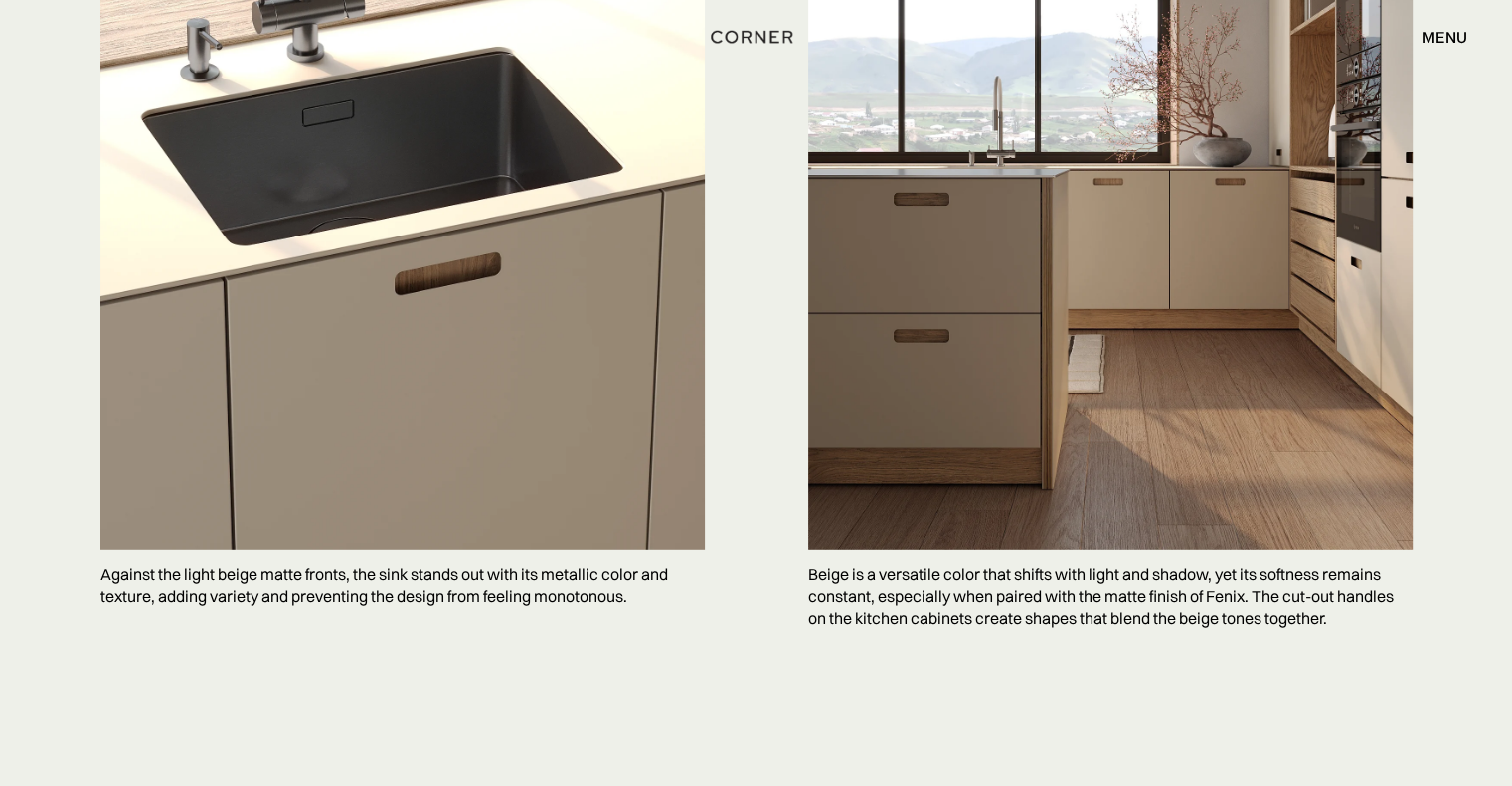 scroll, scrollTop: 5348, scrollLeft: 0, axis: vertical 